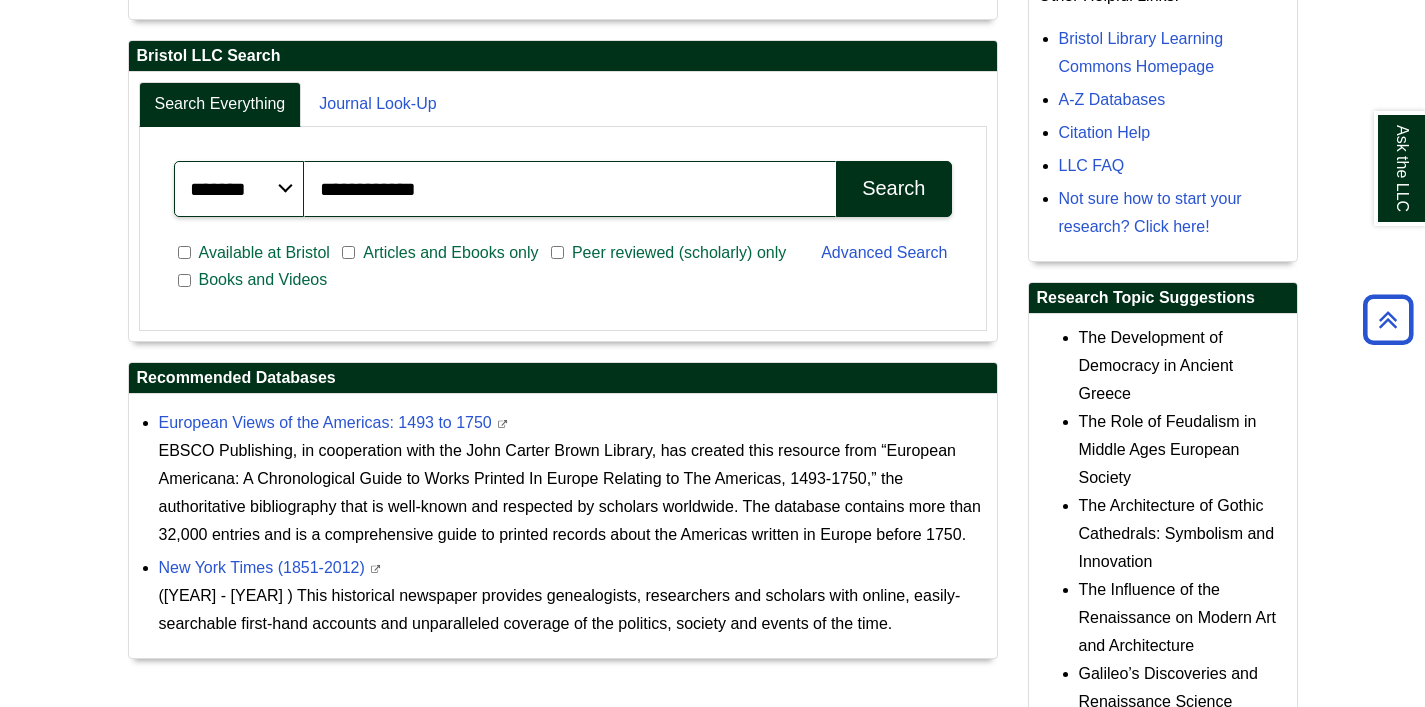 scroll, scrollTop: 682, scrollLeft: 0, axis: vertical 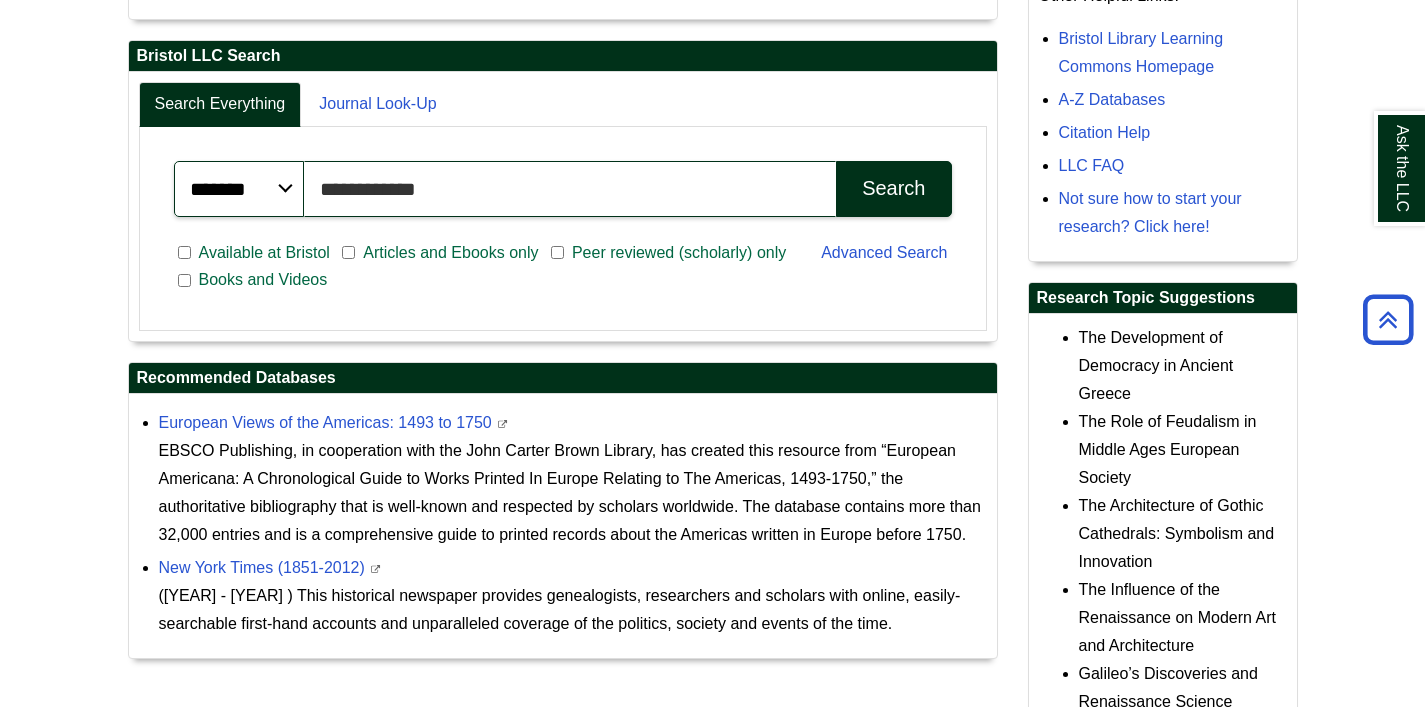 click on "**********" at bounding box center (570, 189) 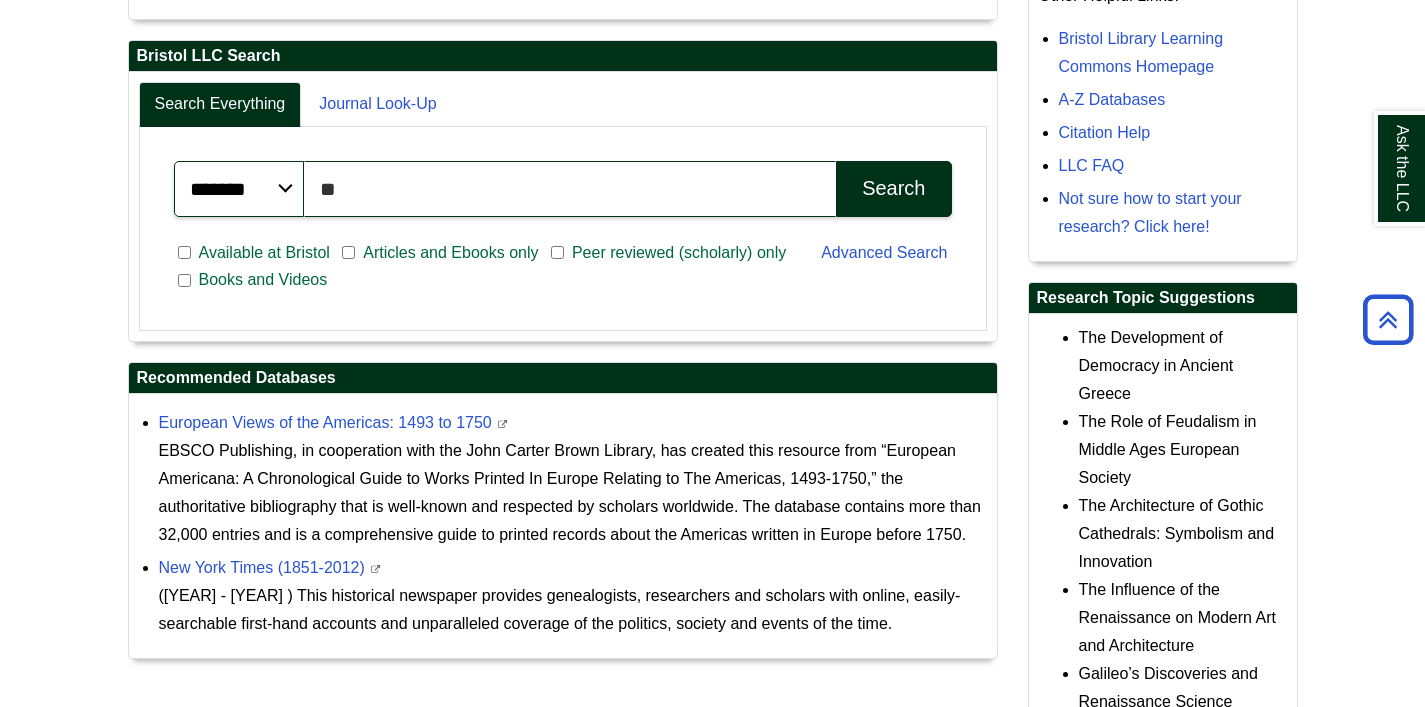type on "*" 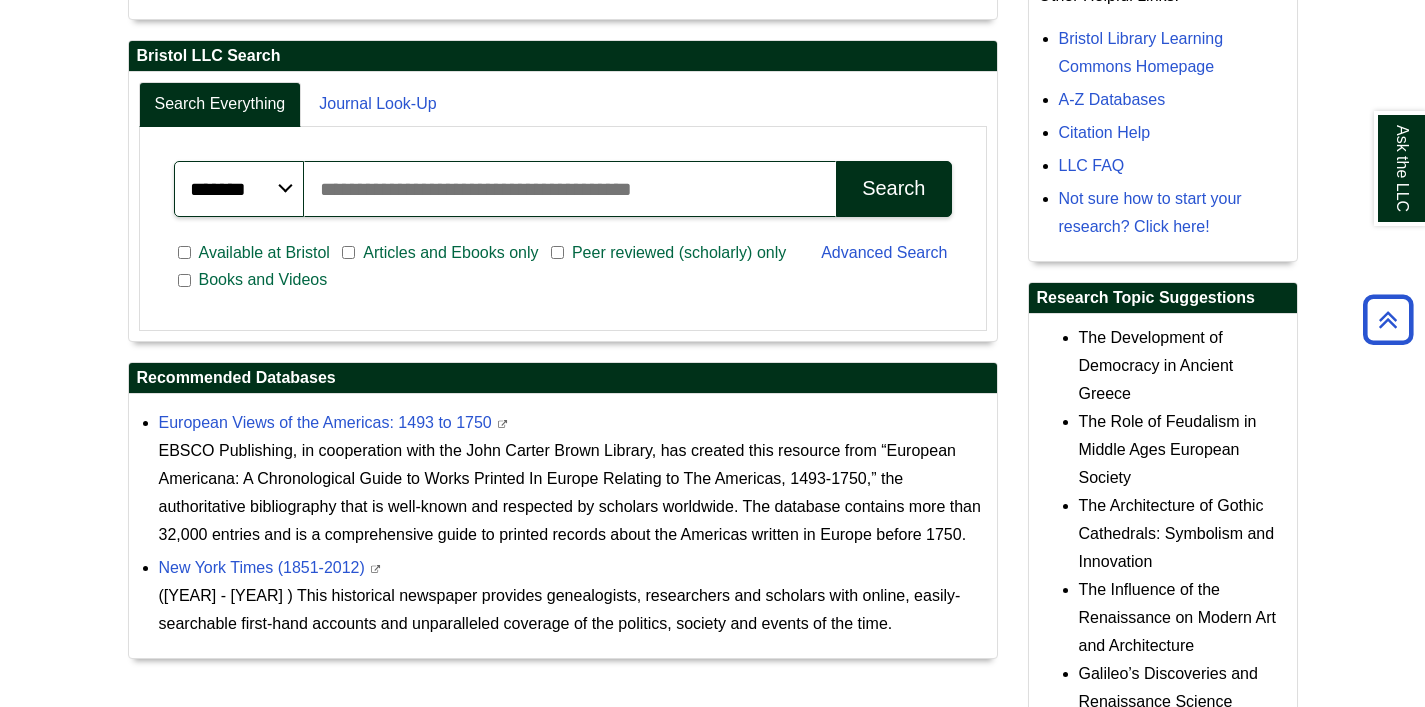paste on "**********" 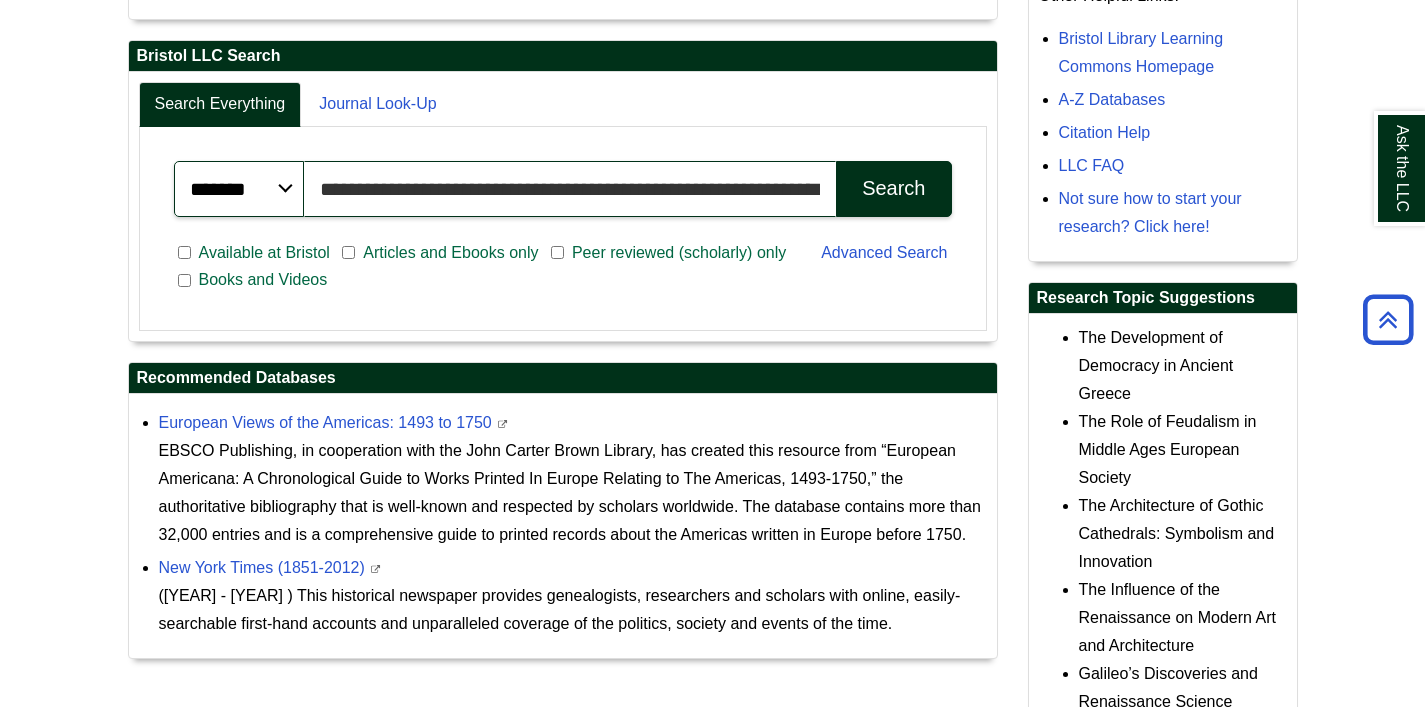 scroll, scrollTop: 0, scrollLeft: 63, axis: horizontal 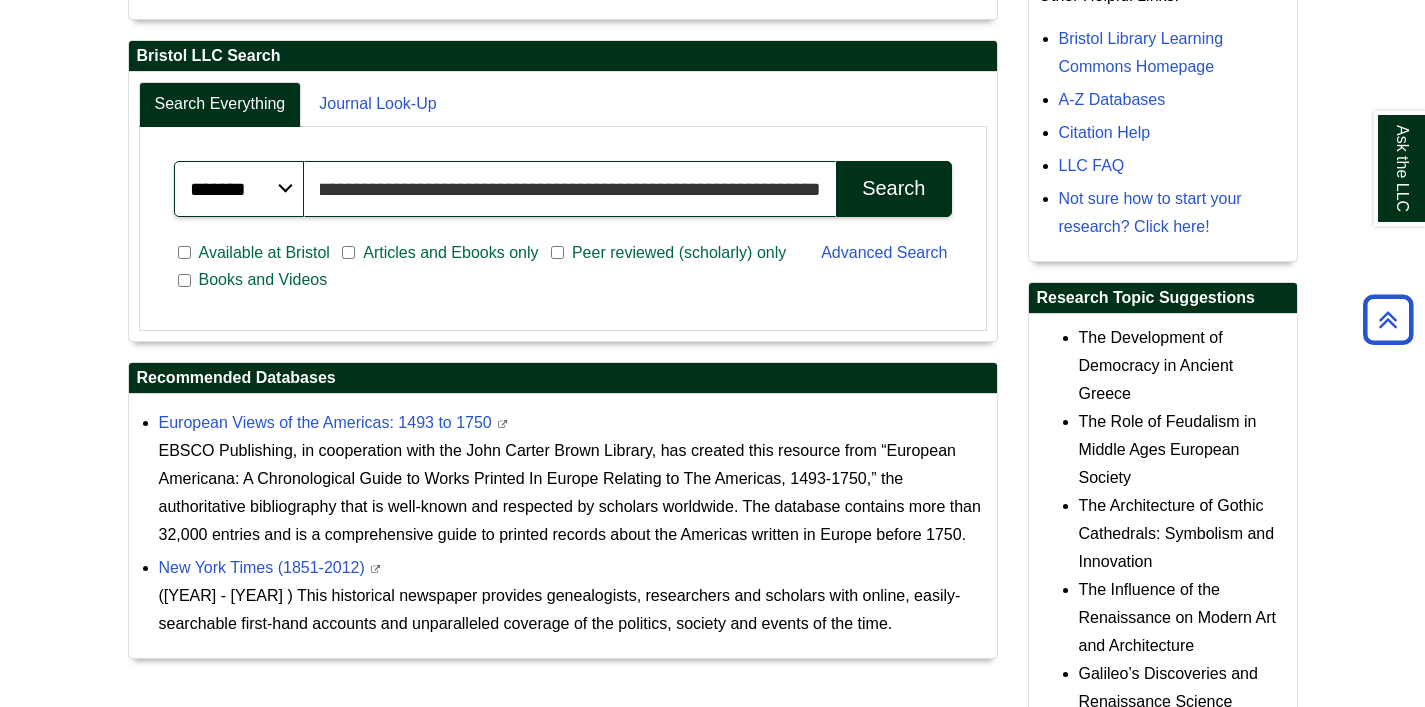 click on "**********" at bounding box center [570, 189] 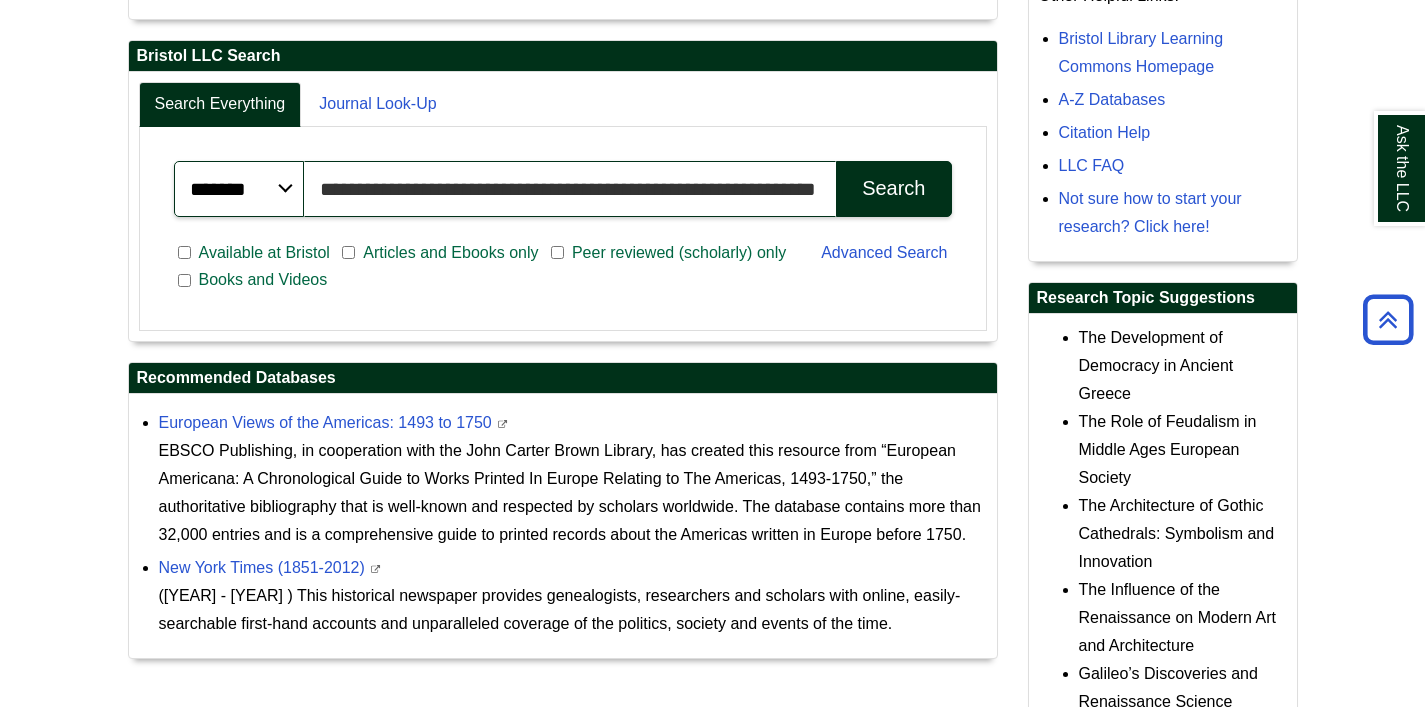 scroll, scrollTop: 0, scrollLeft: 52, axis: horizontal 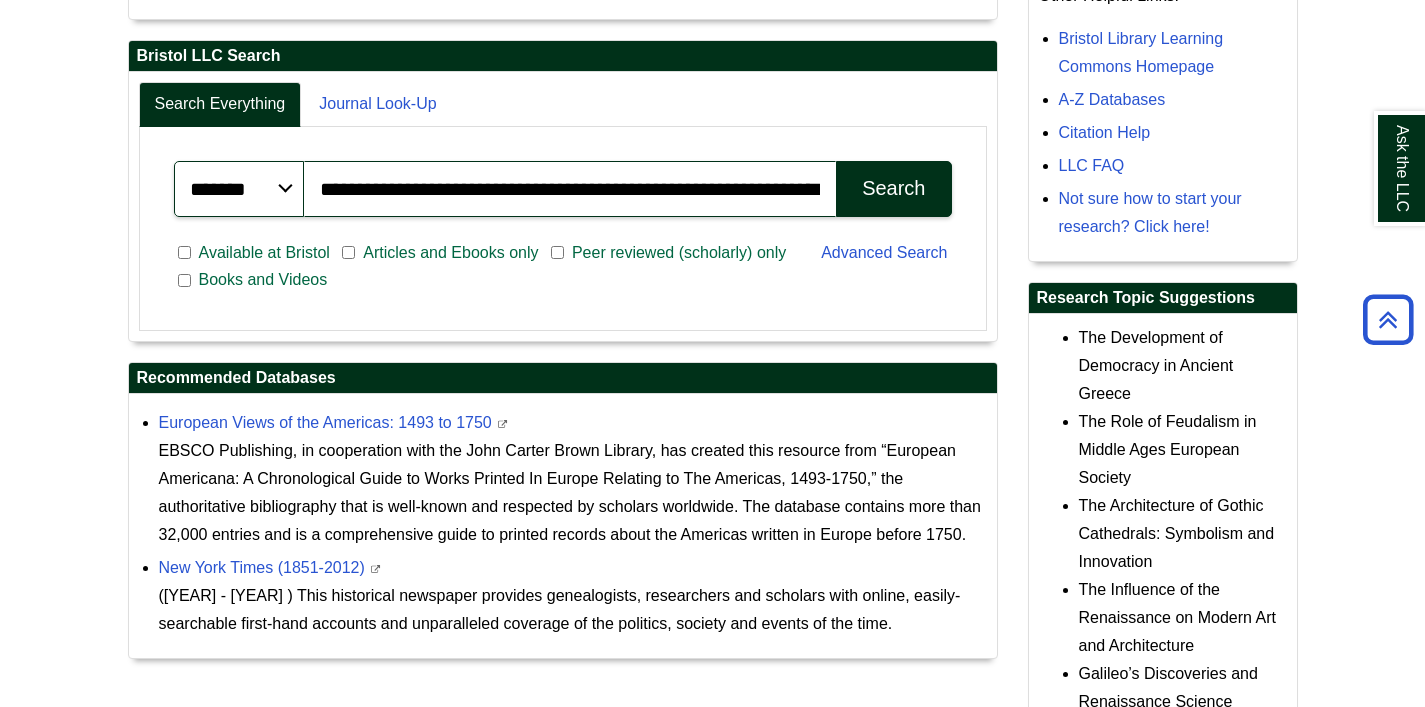 click on "Search" at bounding box center [893, 188] 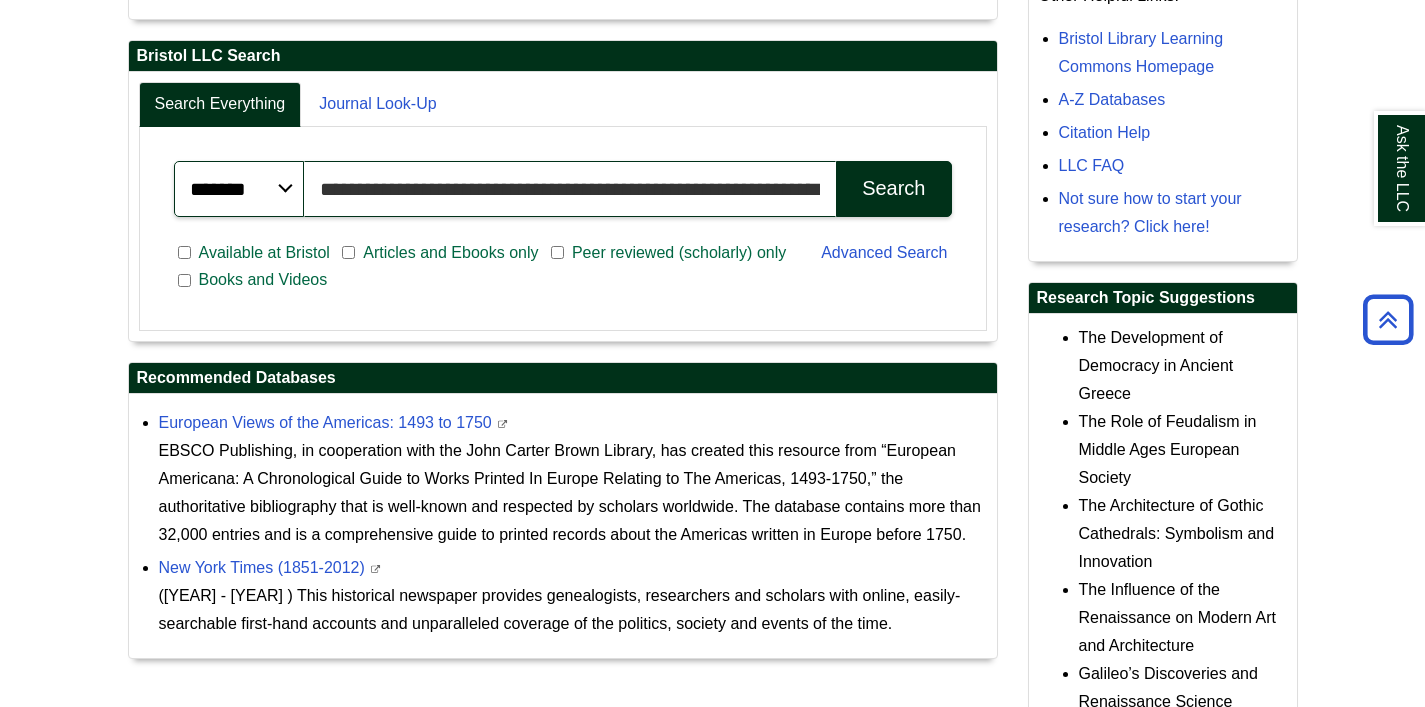 click on "**********" at bounding box center (570, 189) 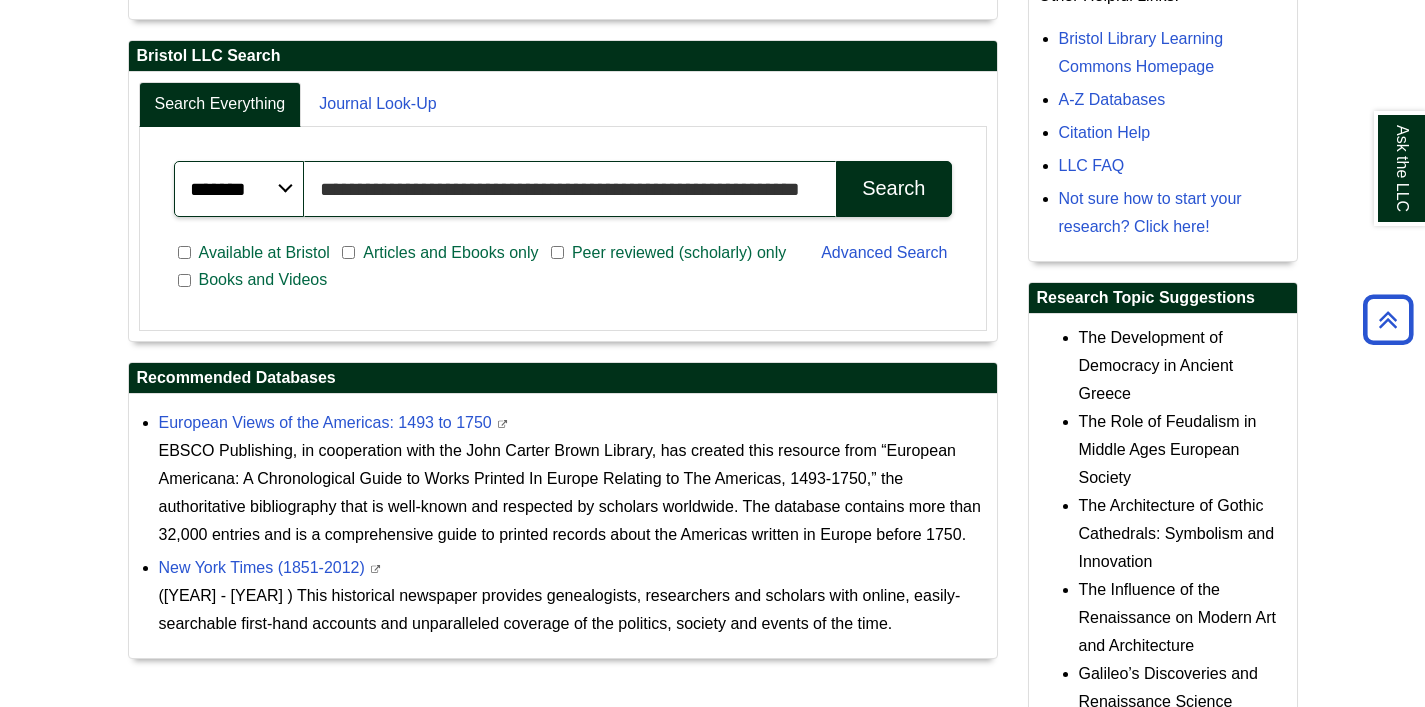 type on "**********" 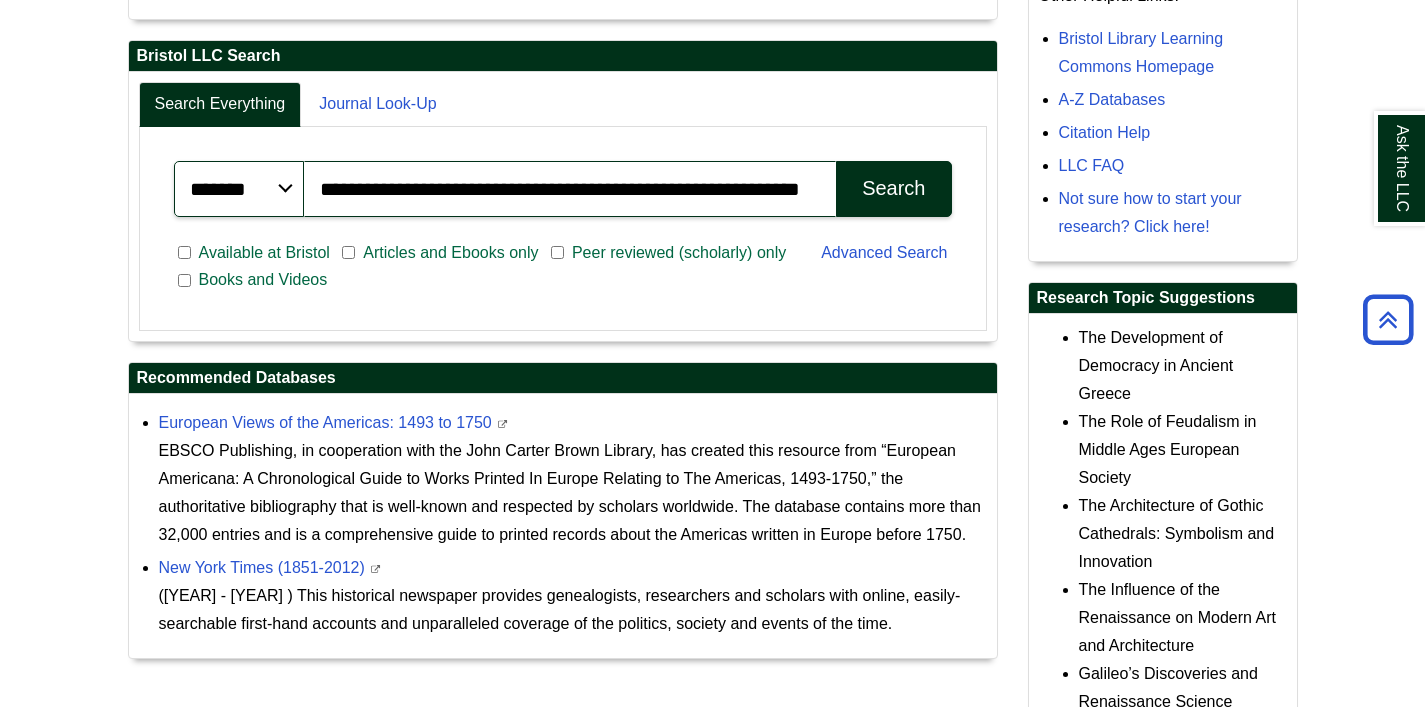 click on "Search" at bounding box center [893, 189] 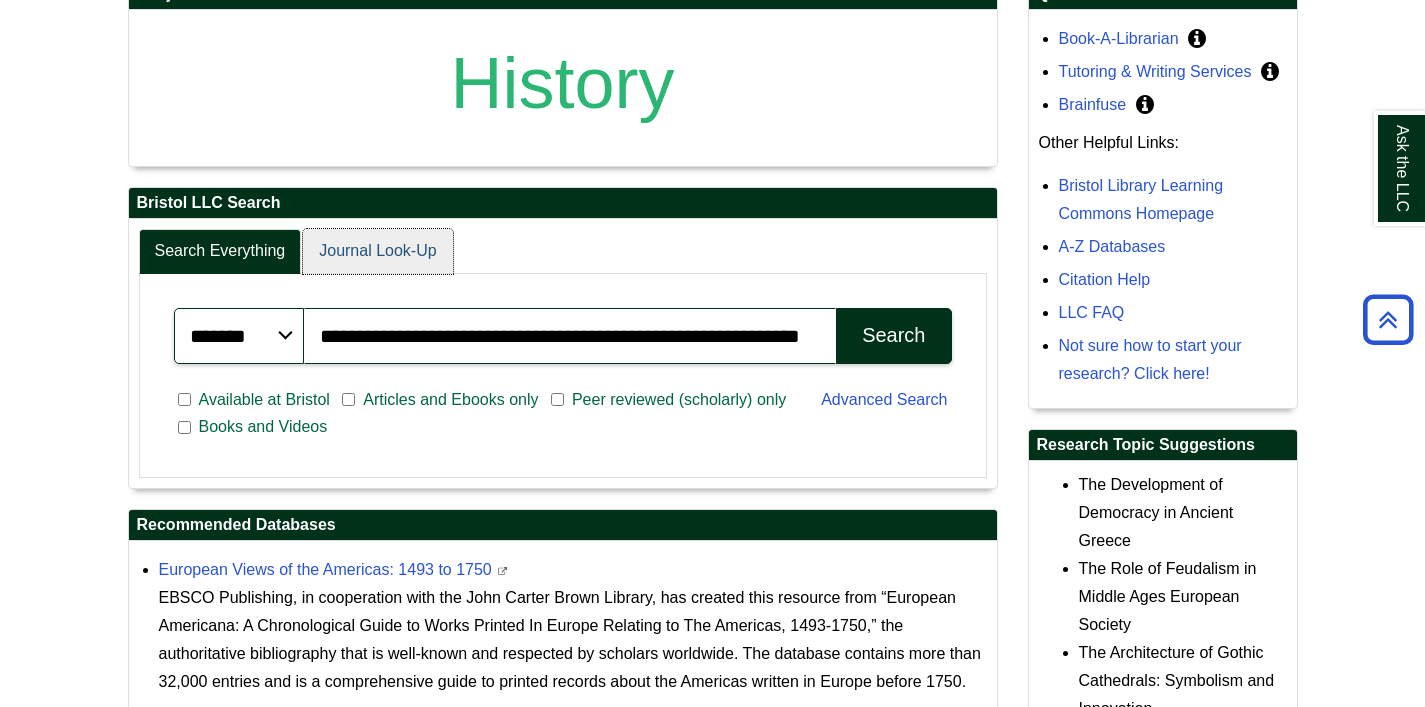 scroll, scrollTop: 522, scrollLeft: 0, axis: vertical 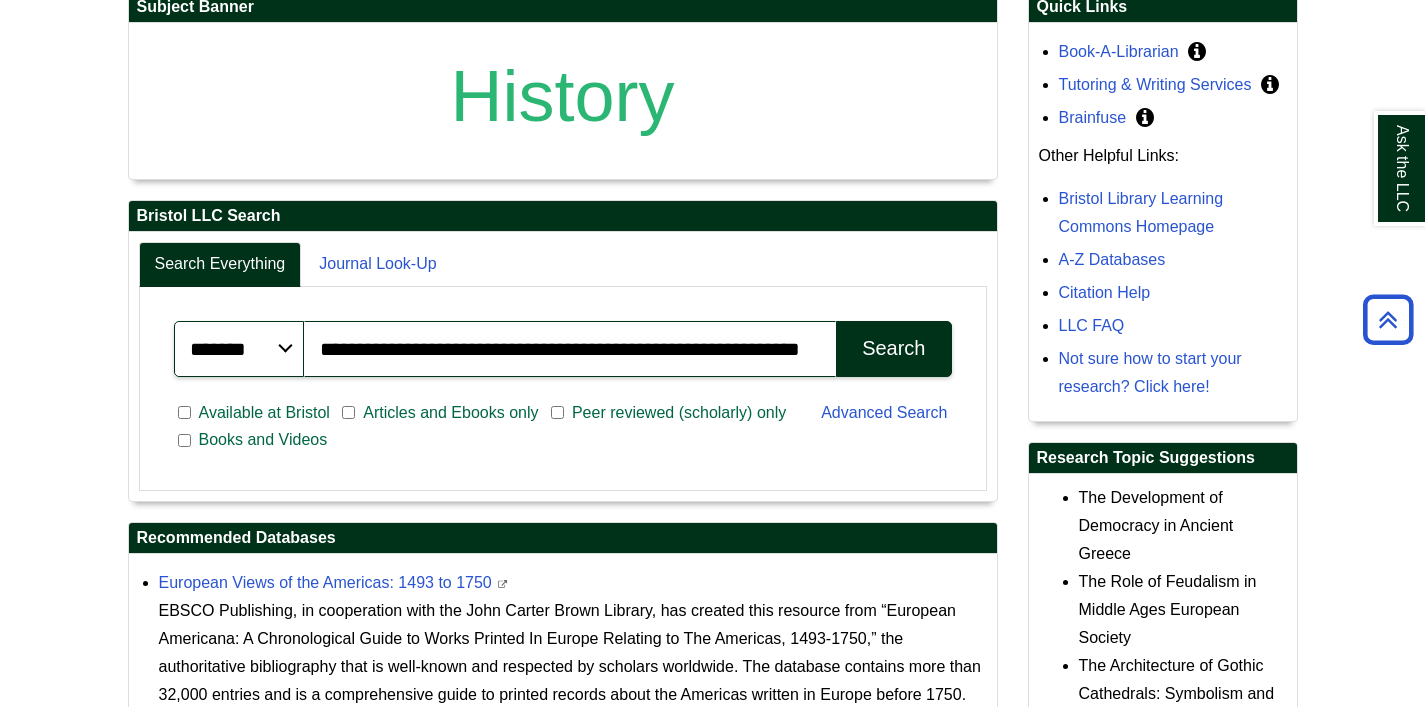 click on "*******
*****
******" at bounding box center [239, 349] 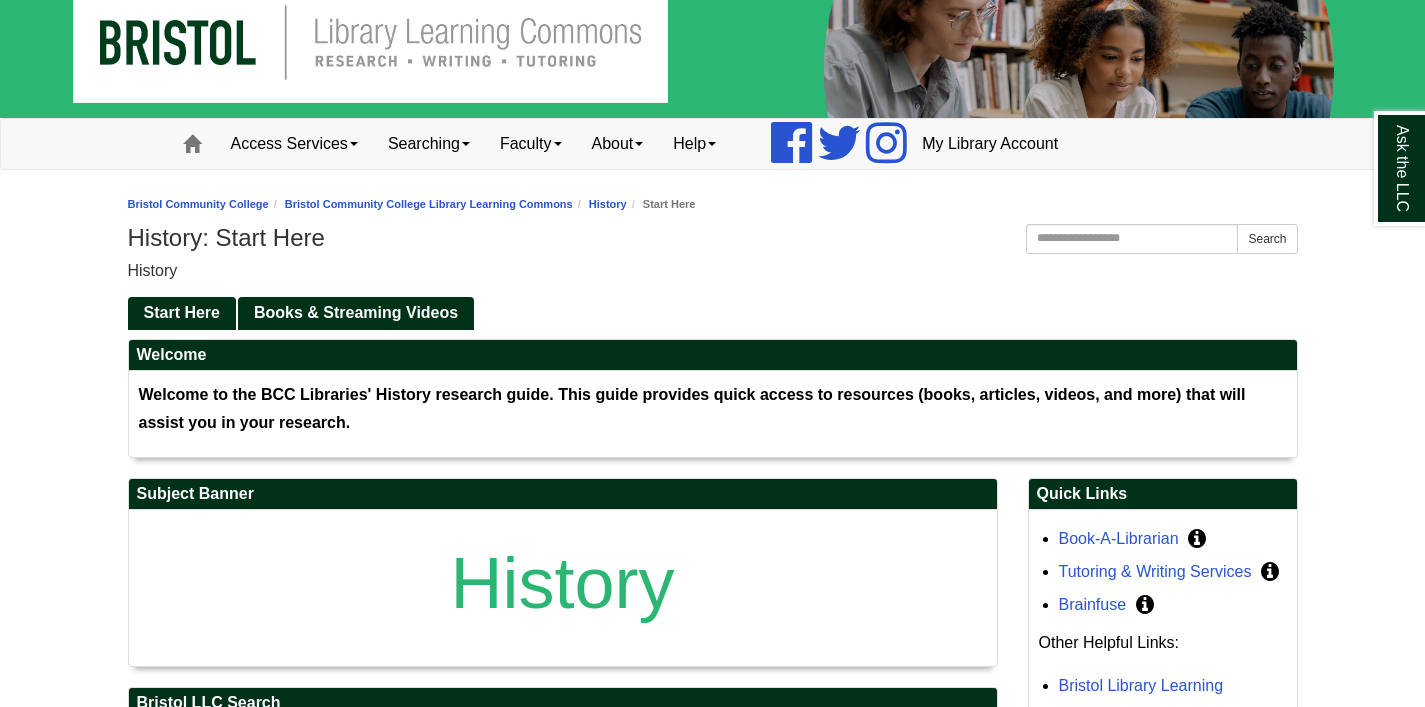 scroll, scrollTop: 34, scrollLeft: 0, axis: vertical 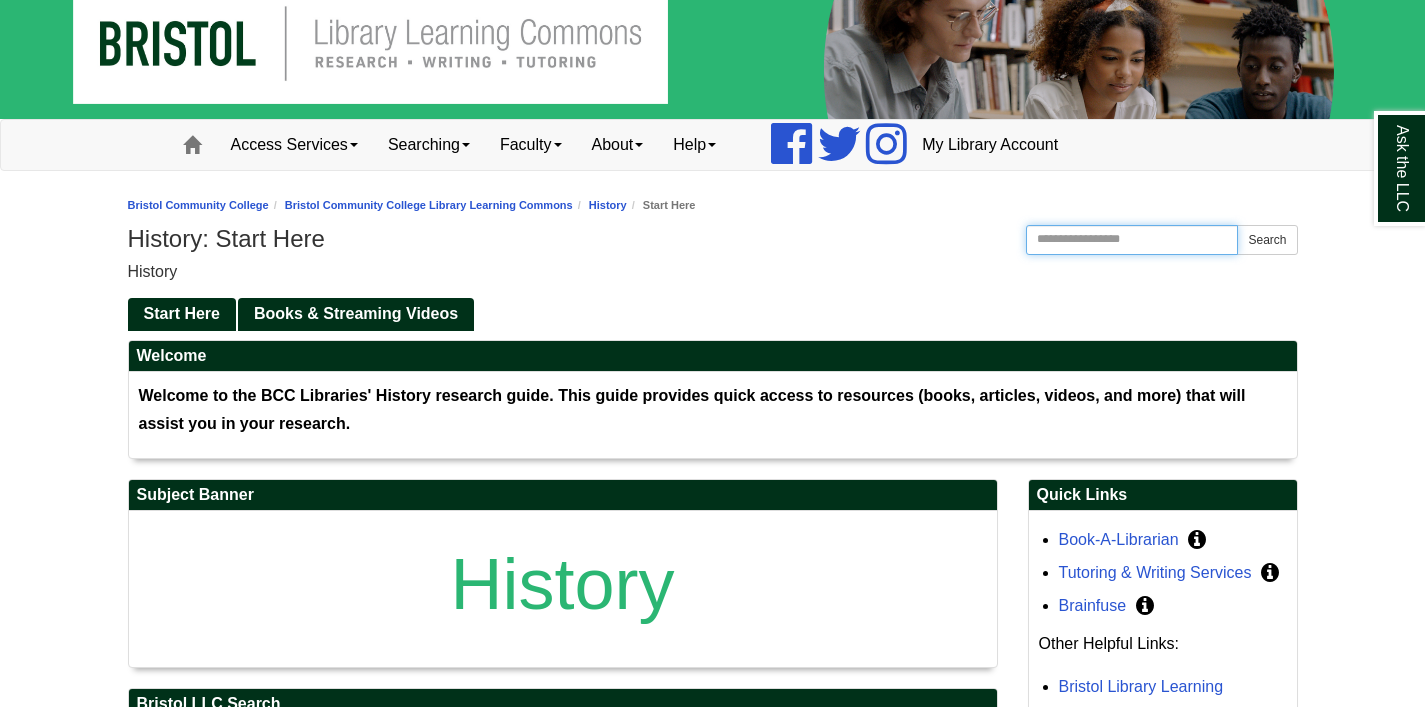 click on "Search this Guide" at bounding box center (1132, 240) 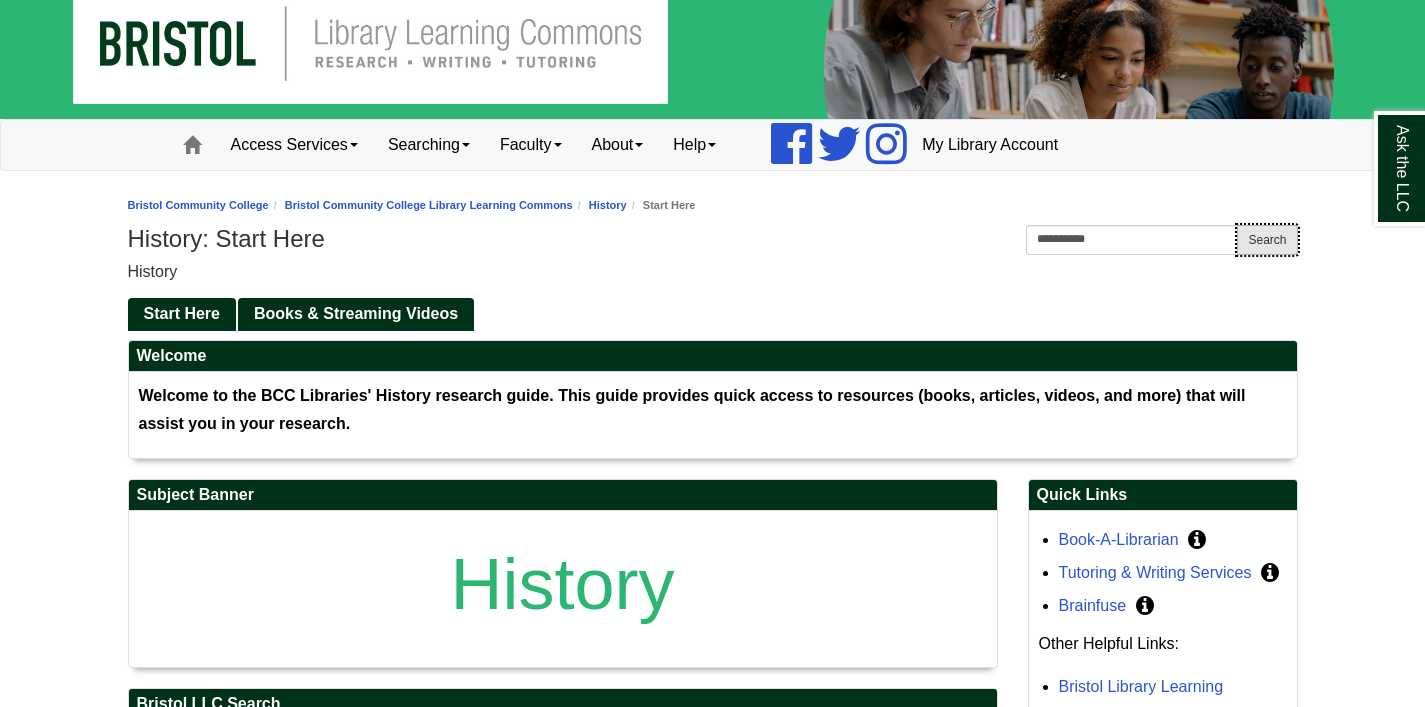 click on "Search" at bounding box center (1267, 240) 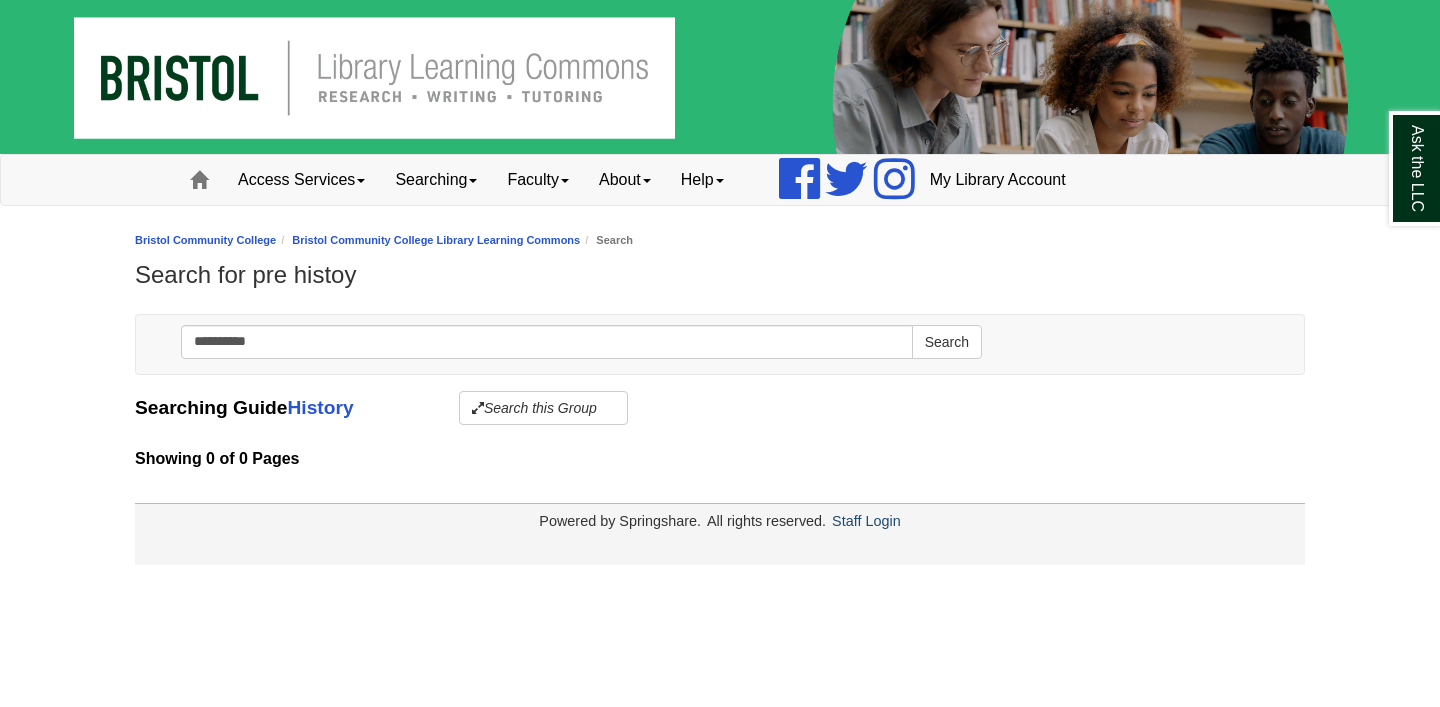 scroll, scrollTop: 0, scrollLeft: 0, axis: both 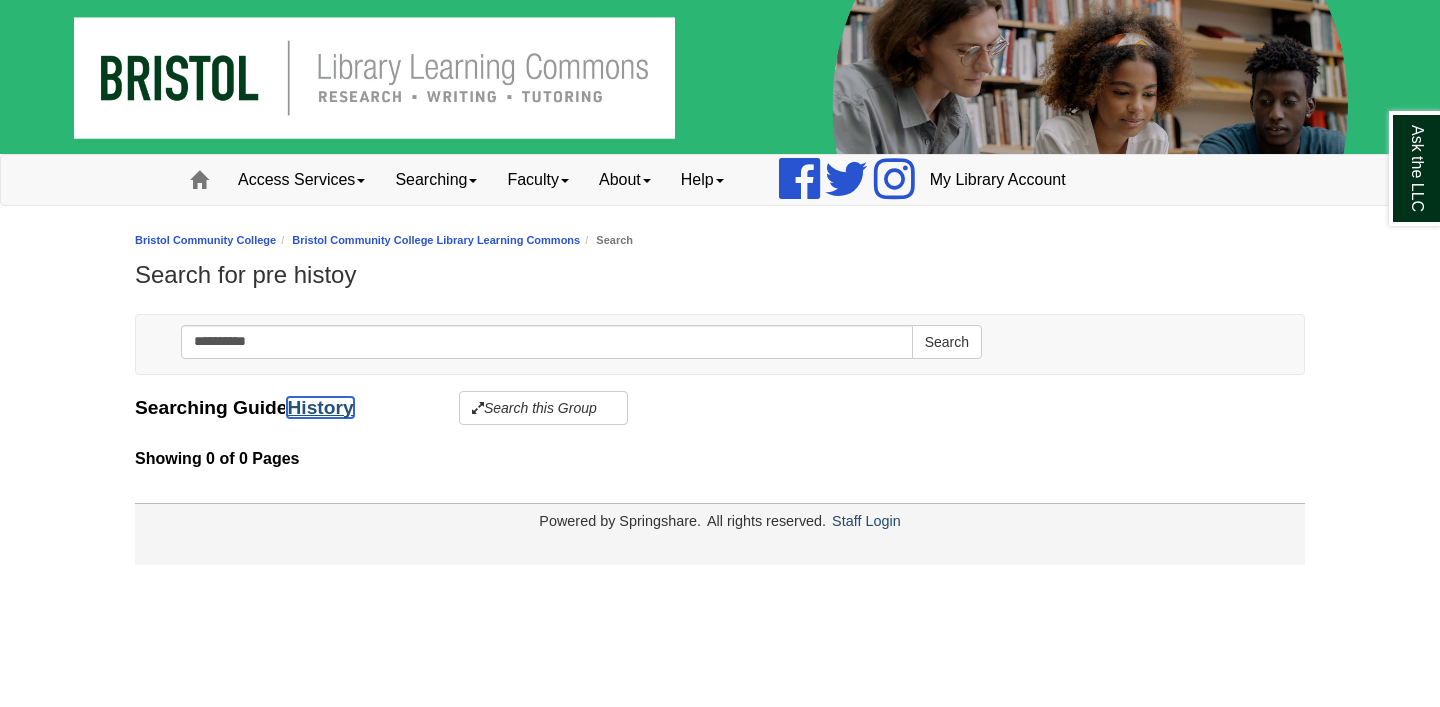 click on "History" at bounding box center (320, 407) 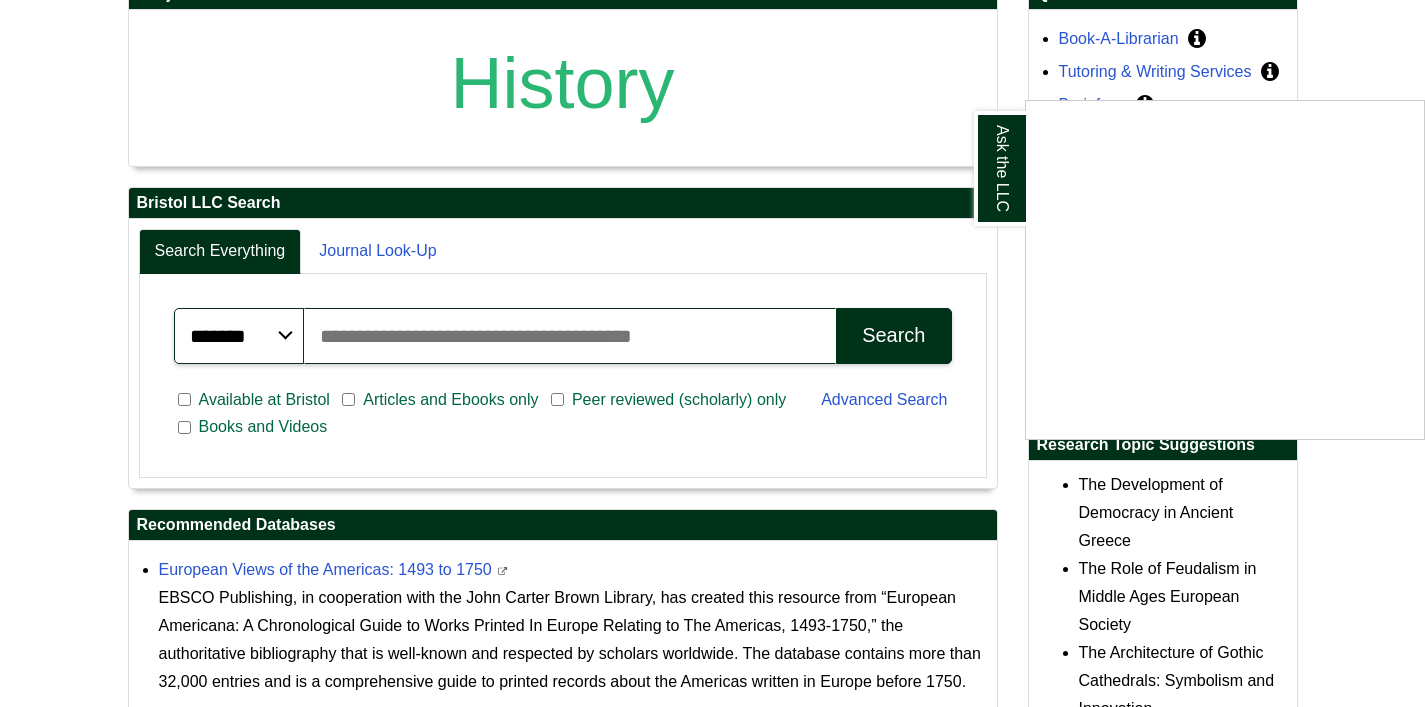 scroll, scrollTop: 538, scrollLeft: 0, axis: vertical 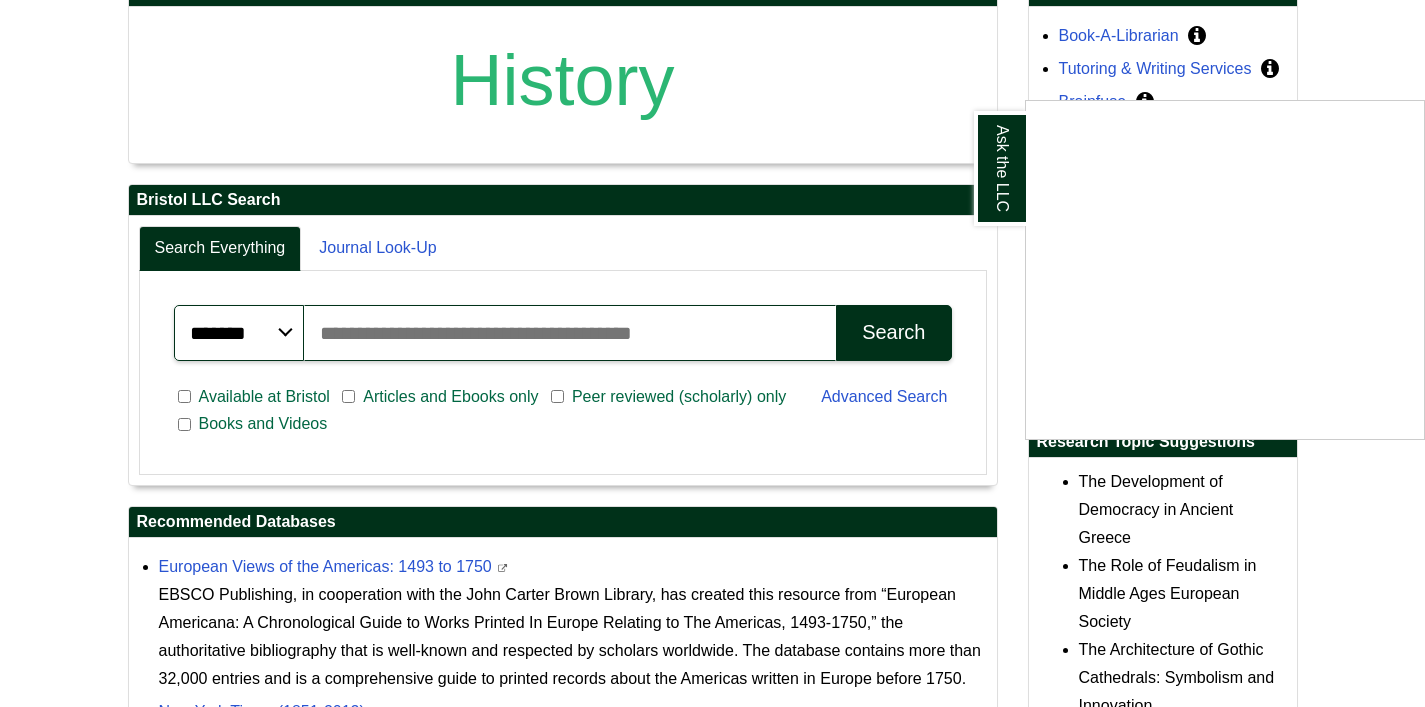 click at bounding box center [712, 353] 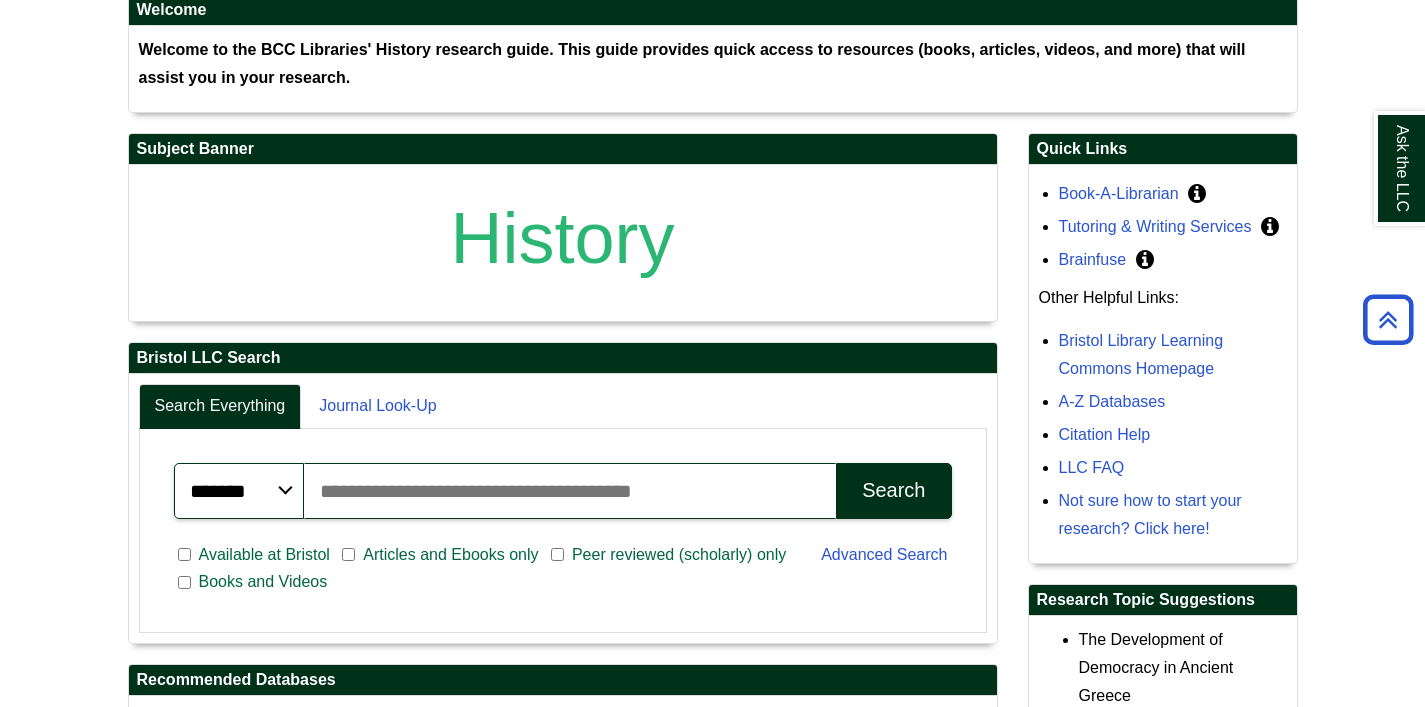 scroll, scrollTop: 381, scrollLeft: 0, axis: vertical 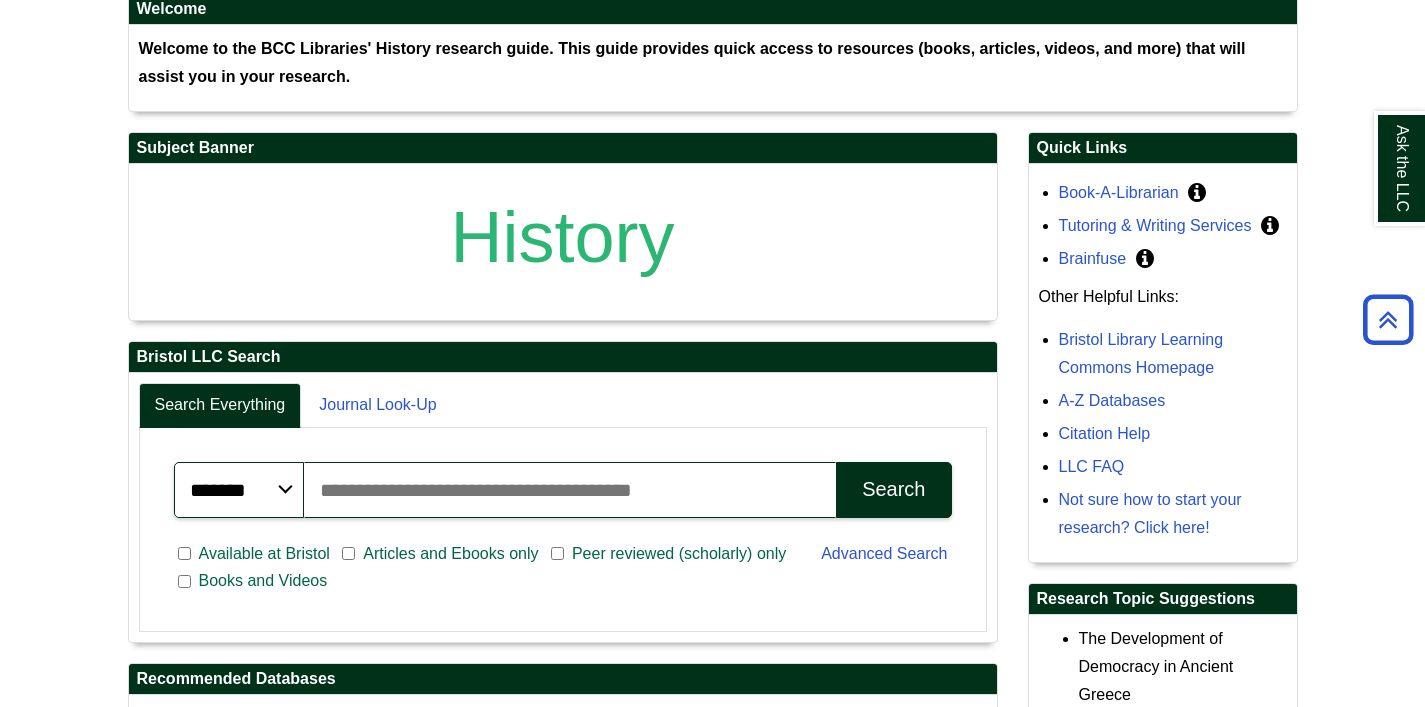 click on "A-Z Databases" at bounding box center [1173, 401] 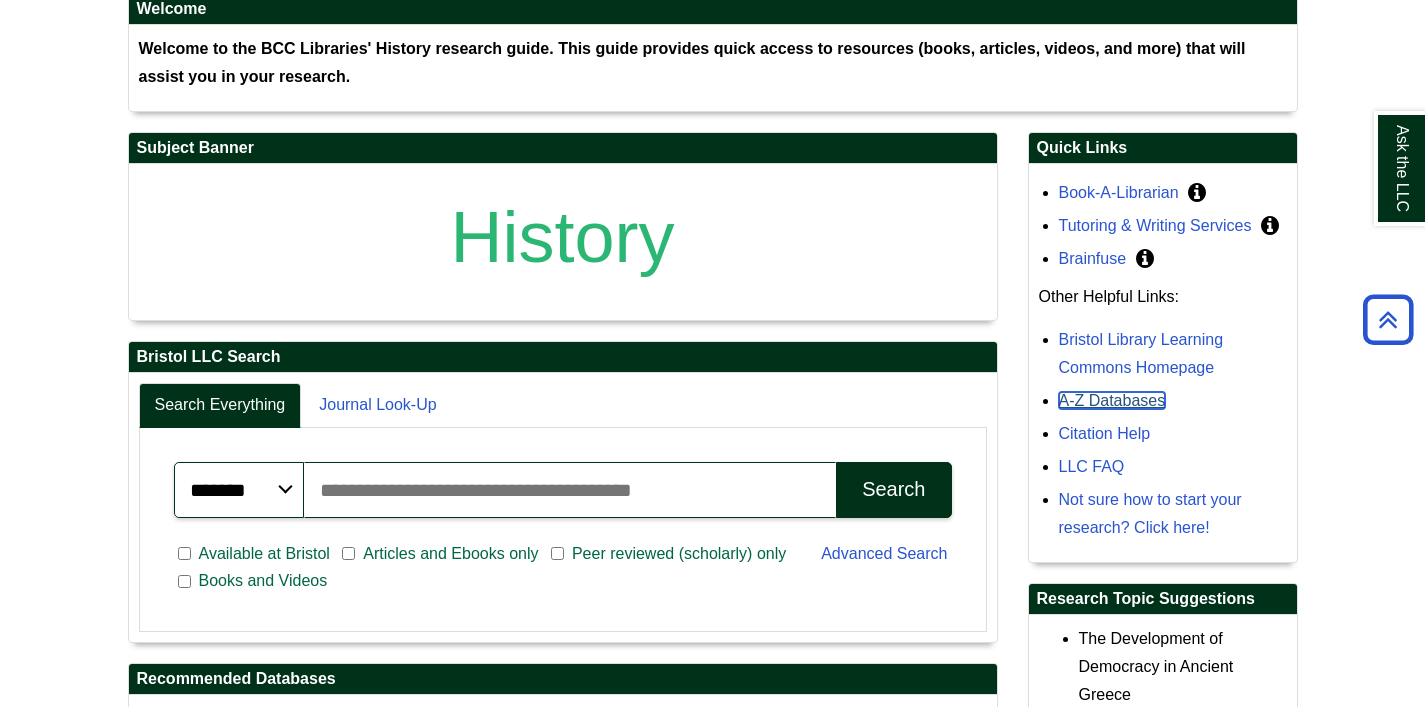 click on "A-Z Databases" at bounding box center [1112, 400] 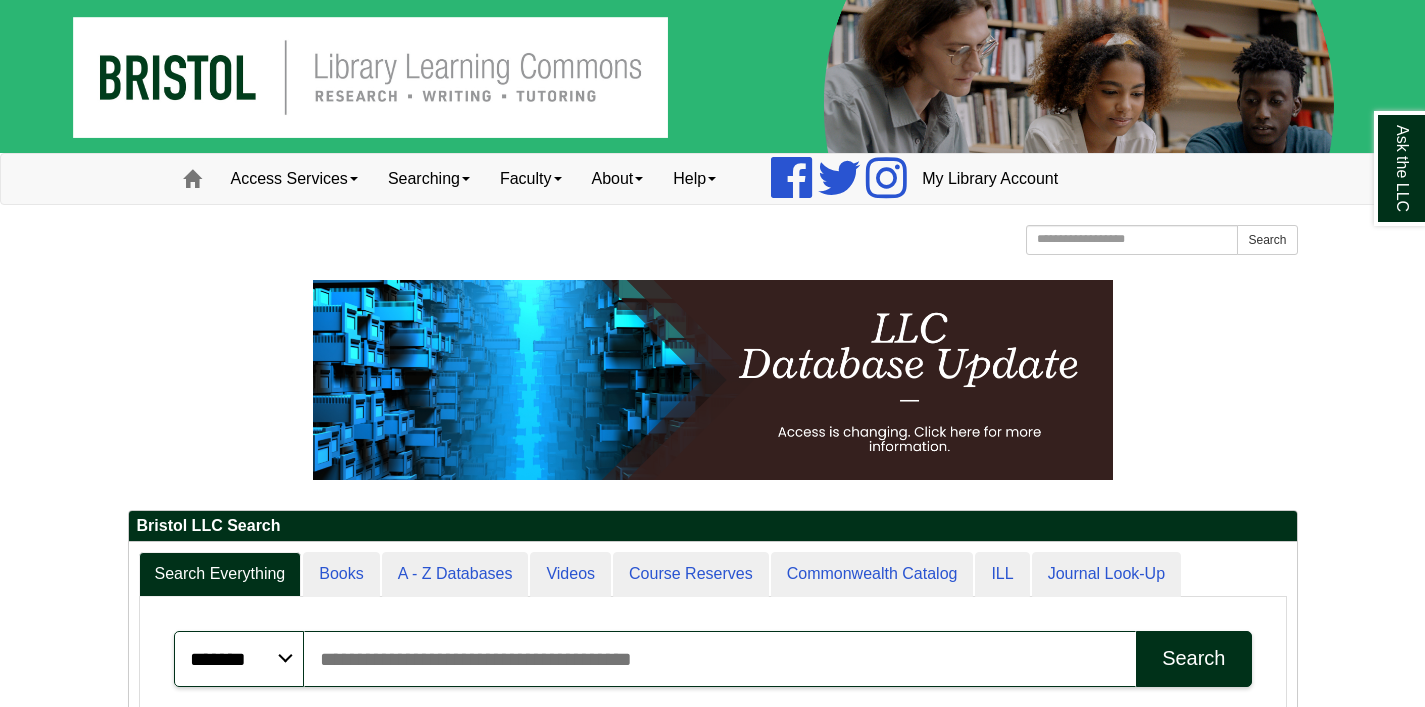 scroll, scrollTop: 0, scrollLeft: 0, axis: both 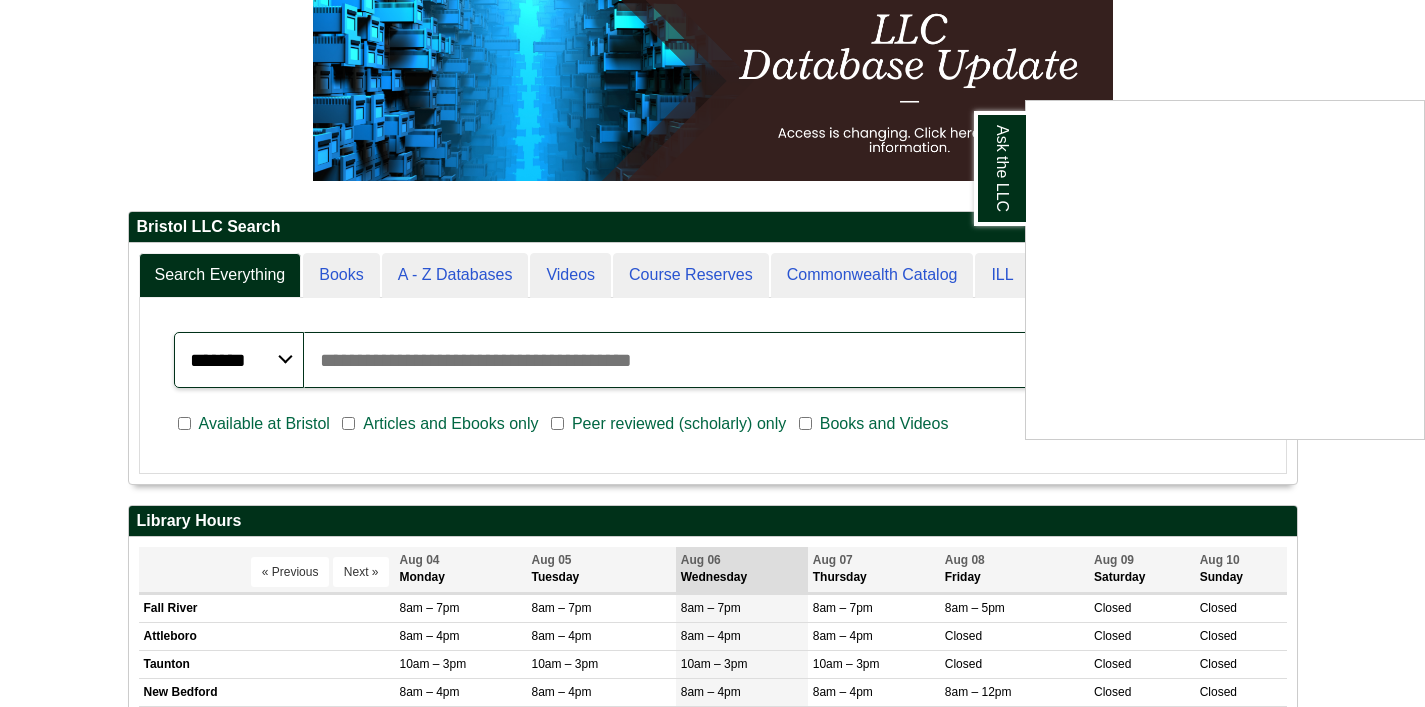 click at bounding box center [712, 353] 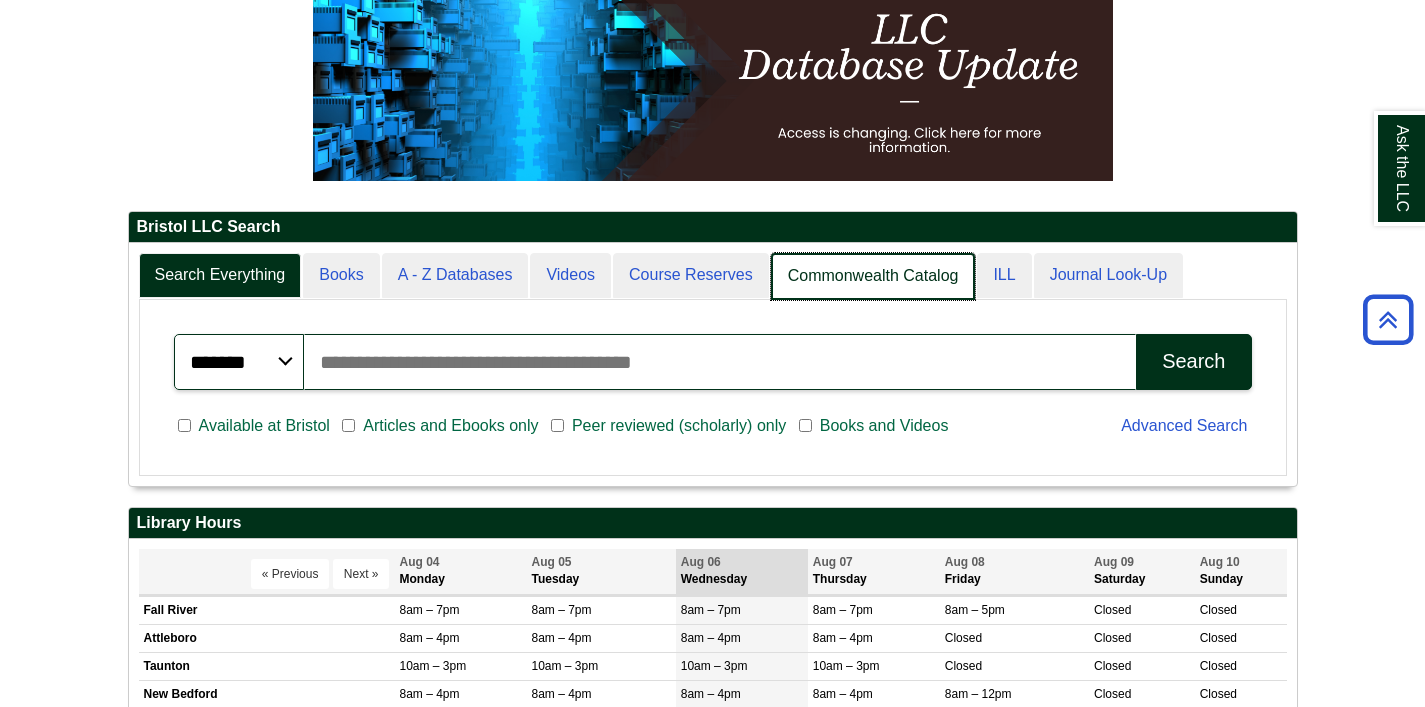 scroll, scrollTop: 10, scrollLeft: 10, axis: both 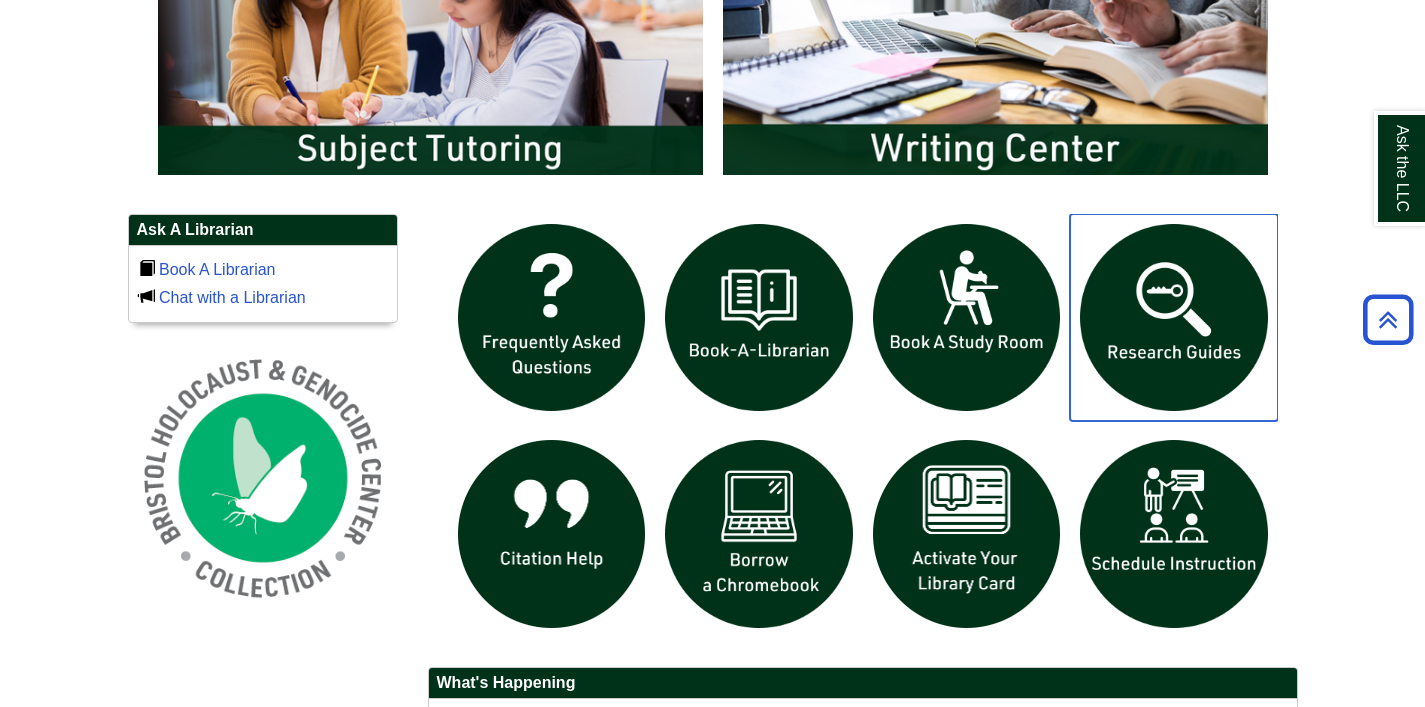 click at bounding box center (1174, 318) 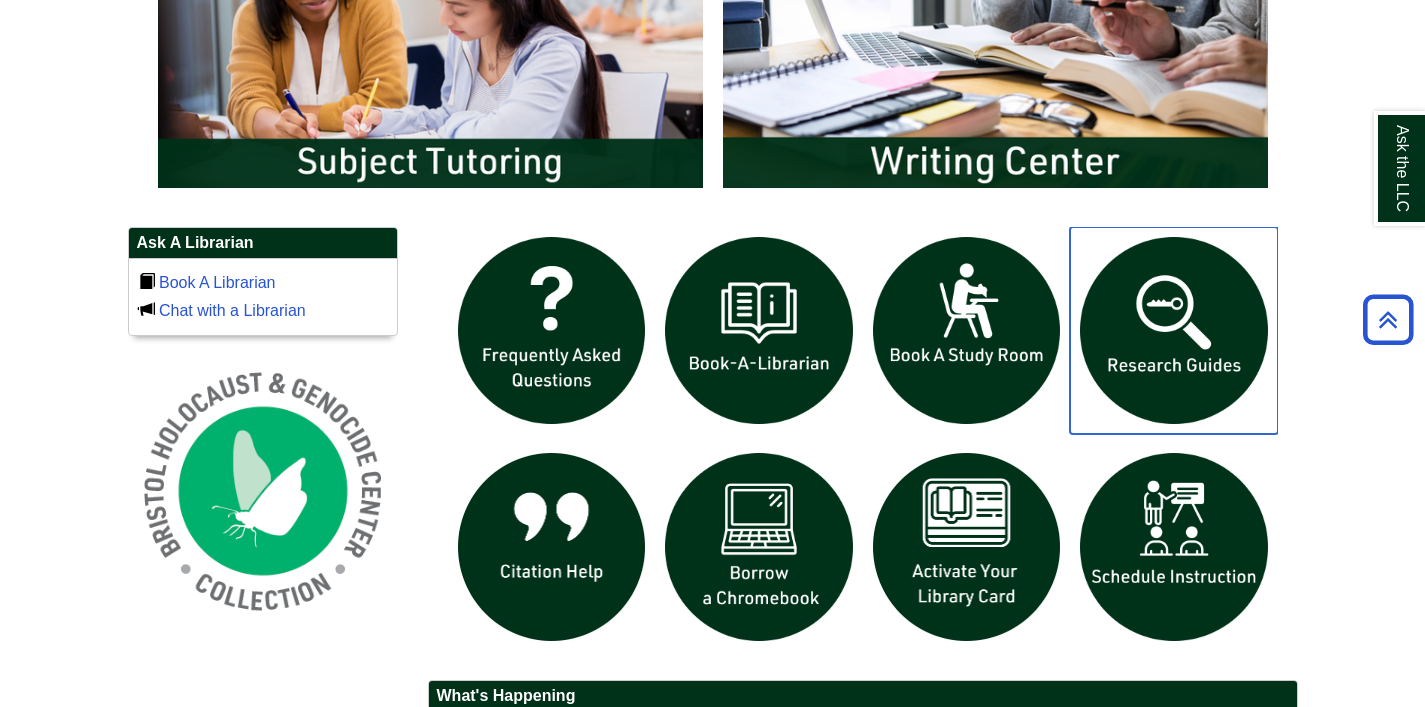 scroll, scrollTop: 1192, scrollLeft: 0, axis: vertical 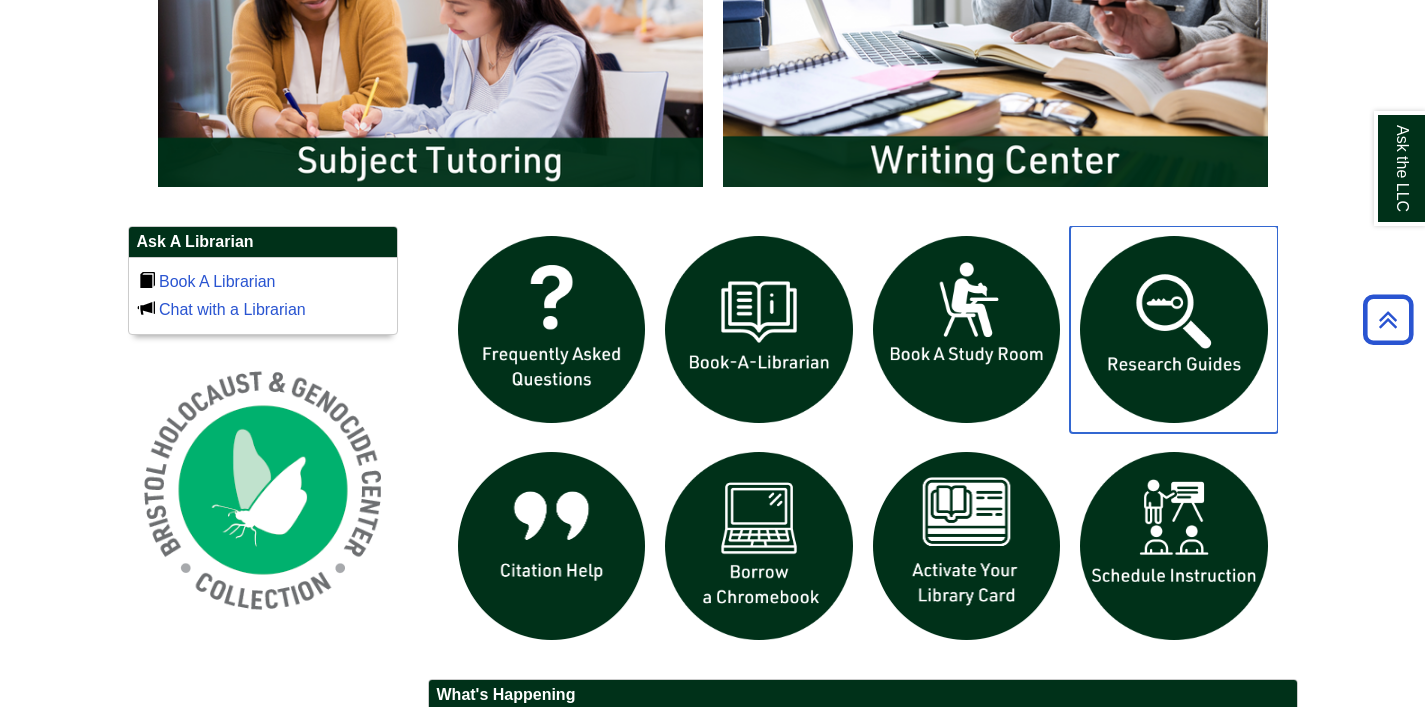 click at bounding box center [1174, 330] 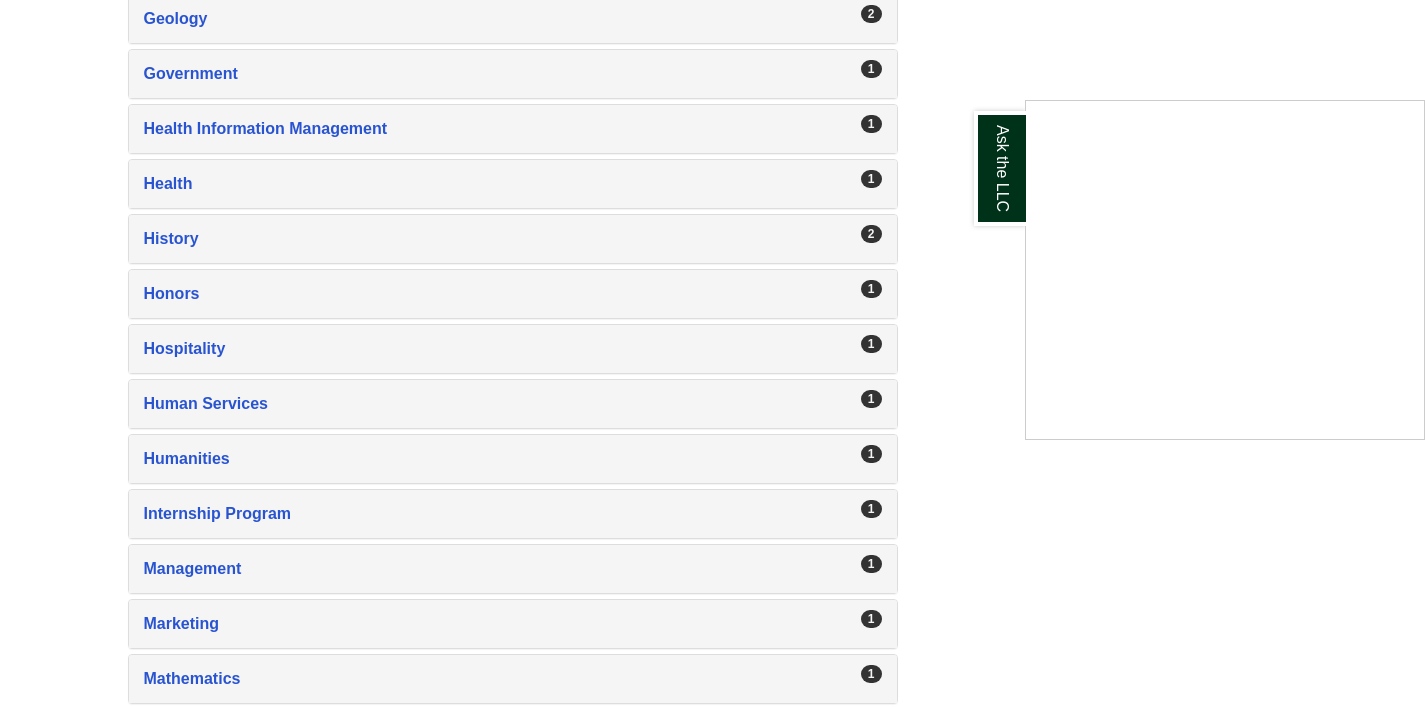 scroll, scrollTop: 2001, scrollLeft: 0, axis: vertical 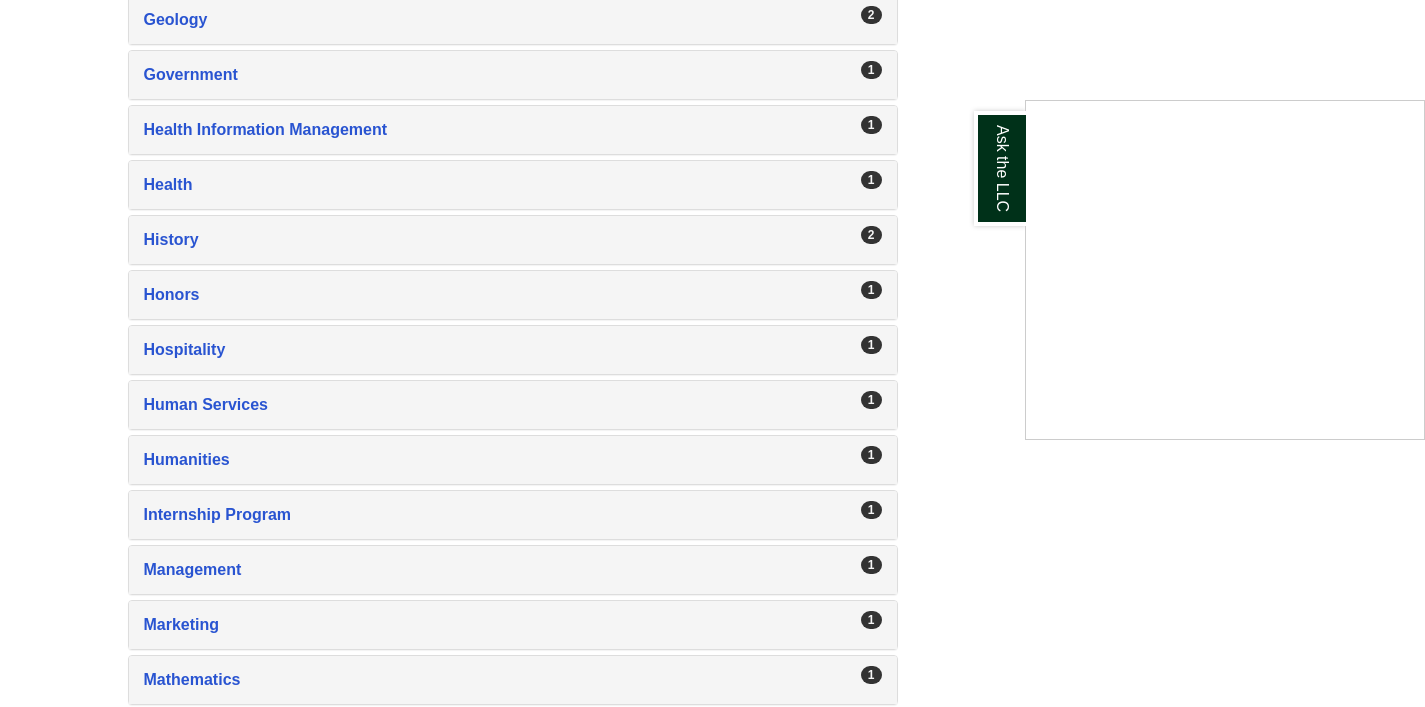 click at bounding box center (712, 353) 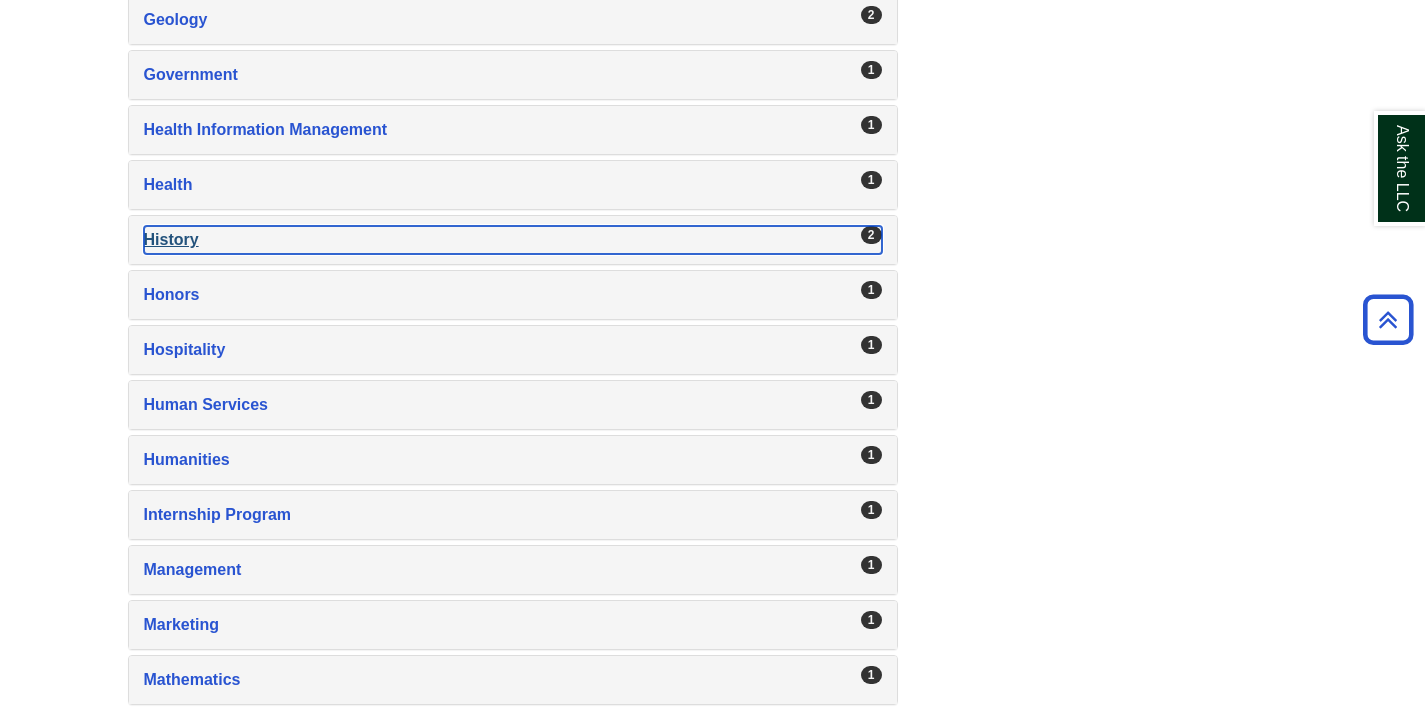 click on "History , 2 guides" at bounding box center [513, 240] 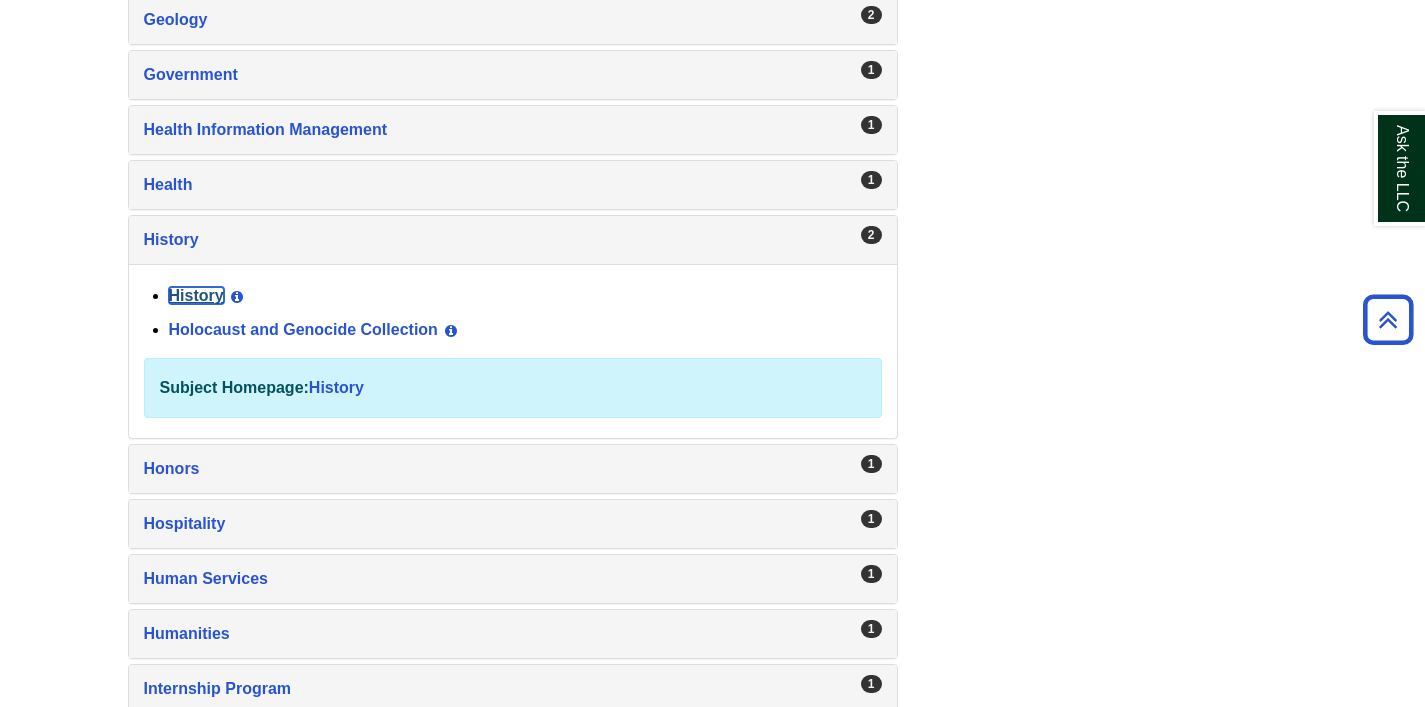 click on "History" at bounding box center (196, 295) 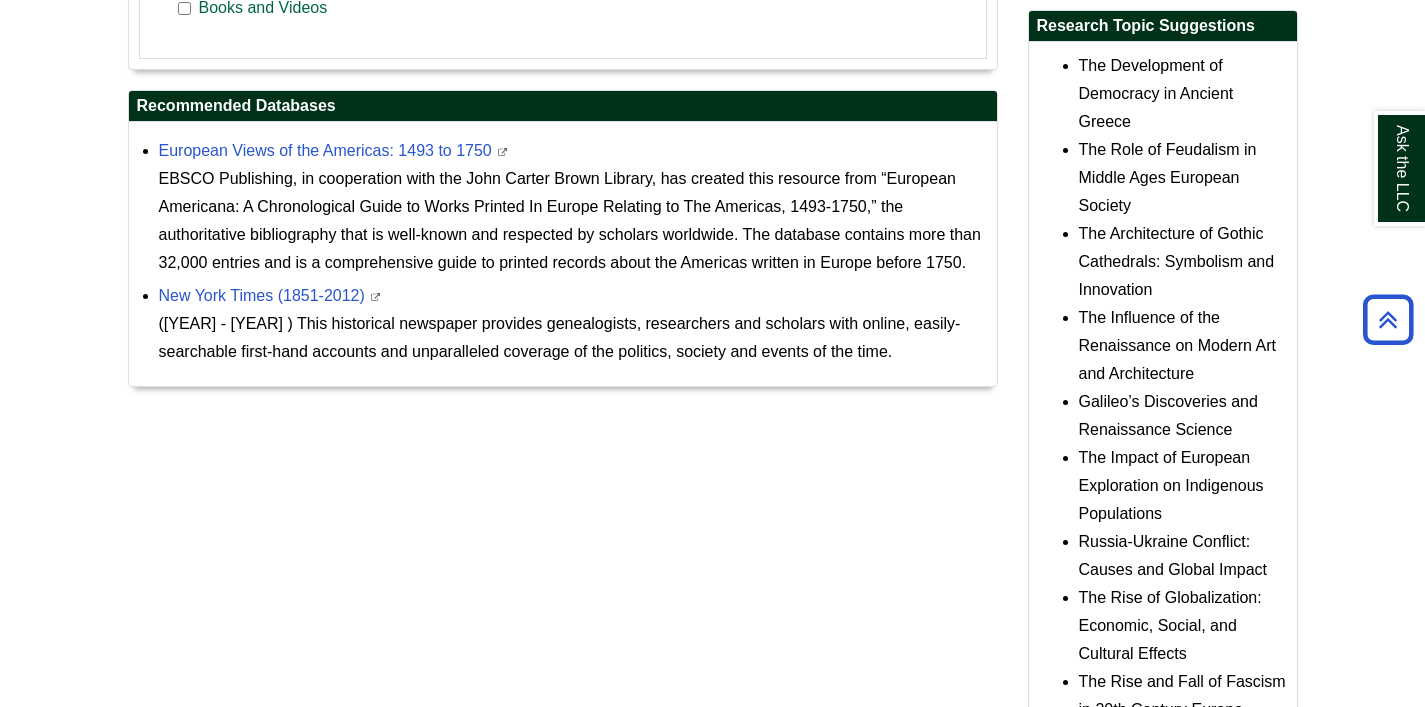 scroll, scrollTop: 955, scrollLeft: 0, axis: vertical 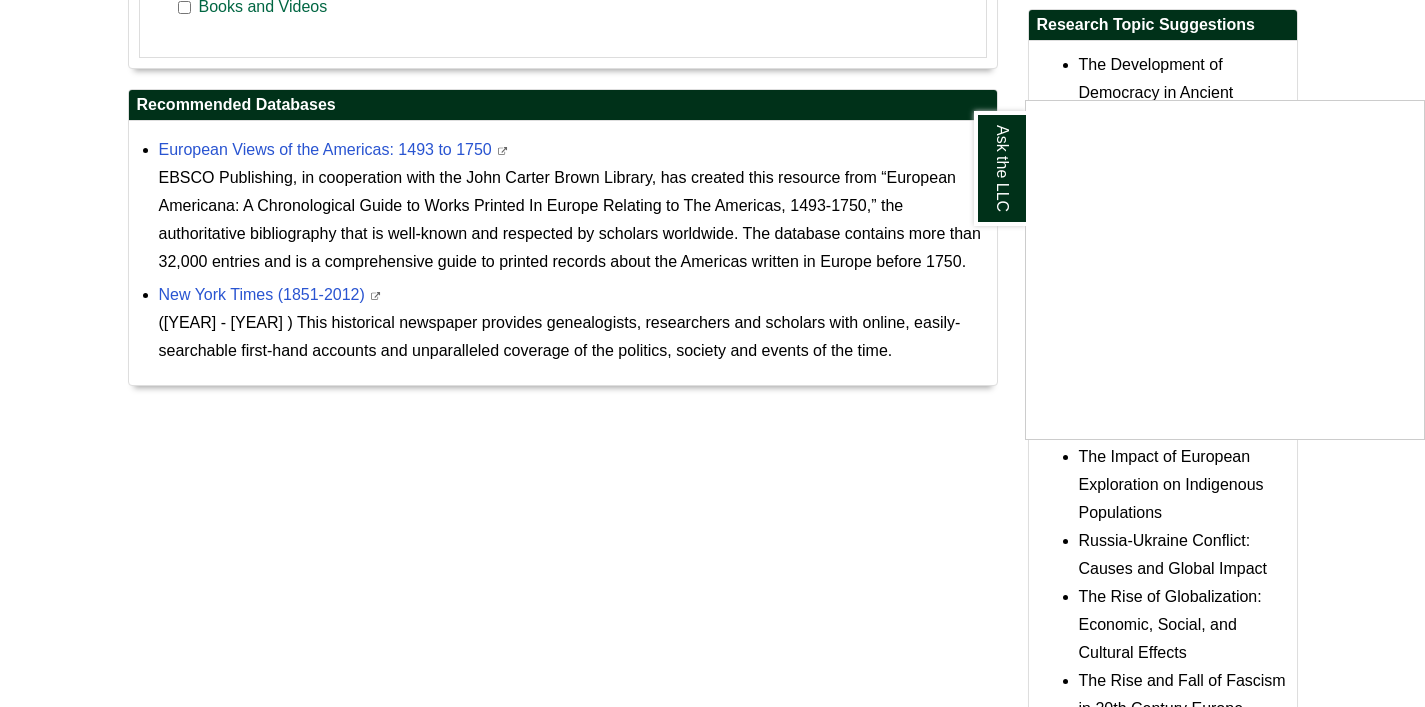 click at bounding box center (712, 353) 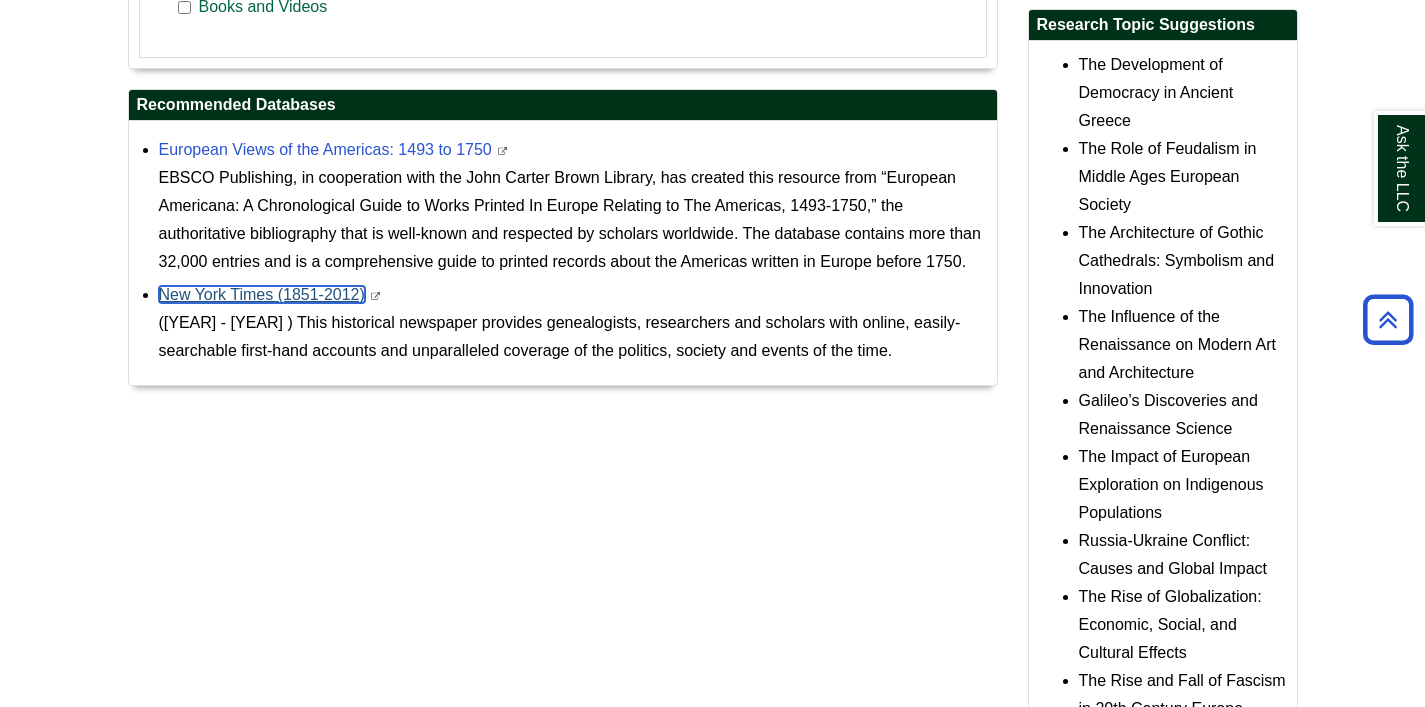 click on "New York Times (1851-2012)" at bounding box center (262, 294) 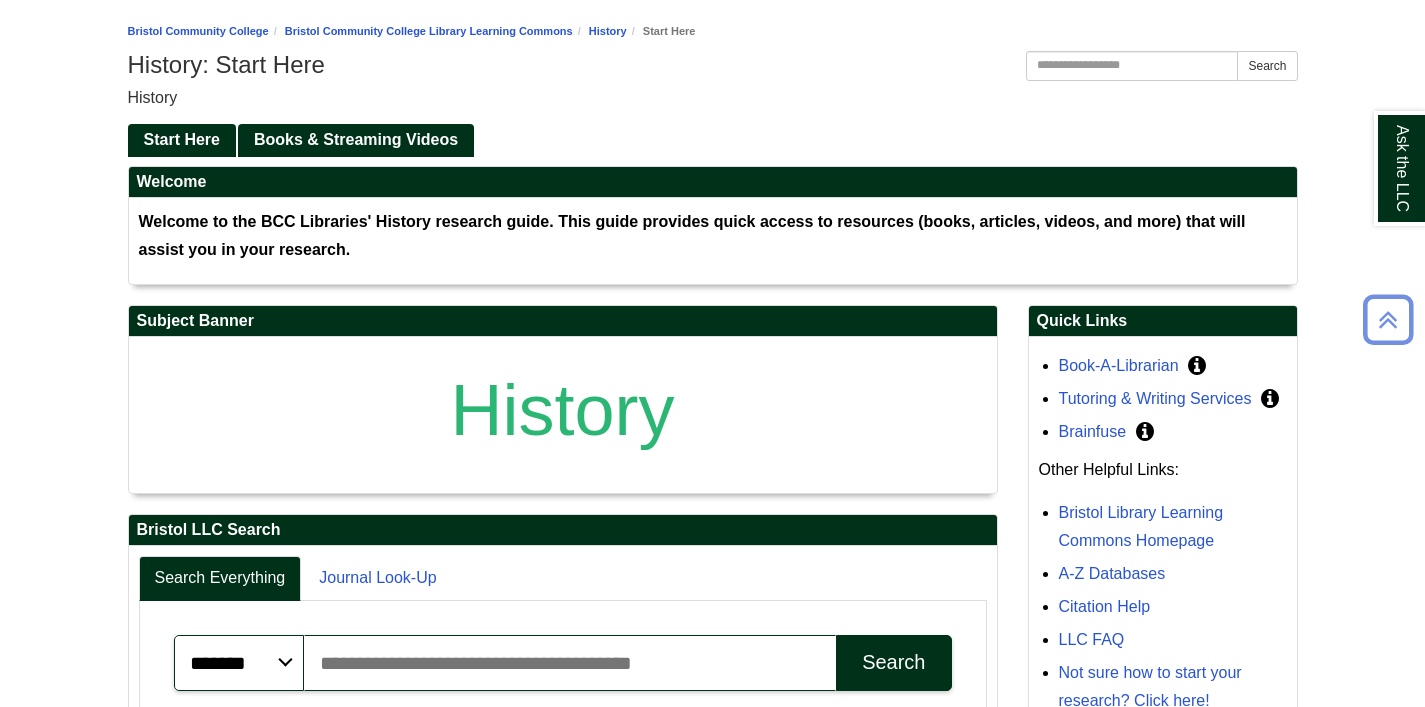 scroll, scrollTop: 0, scrollLeft: 0, axis: both 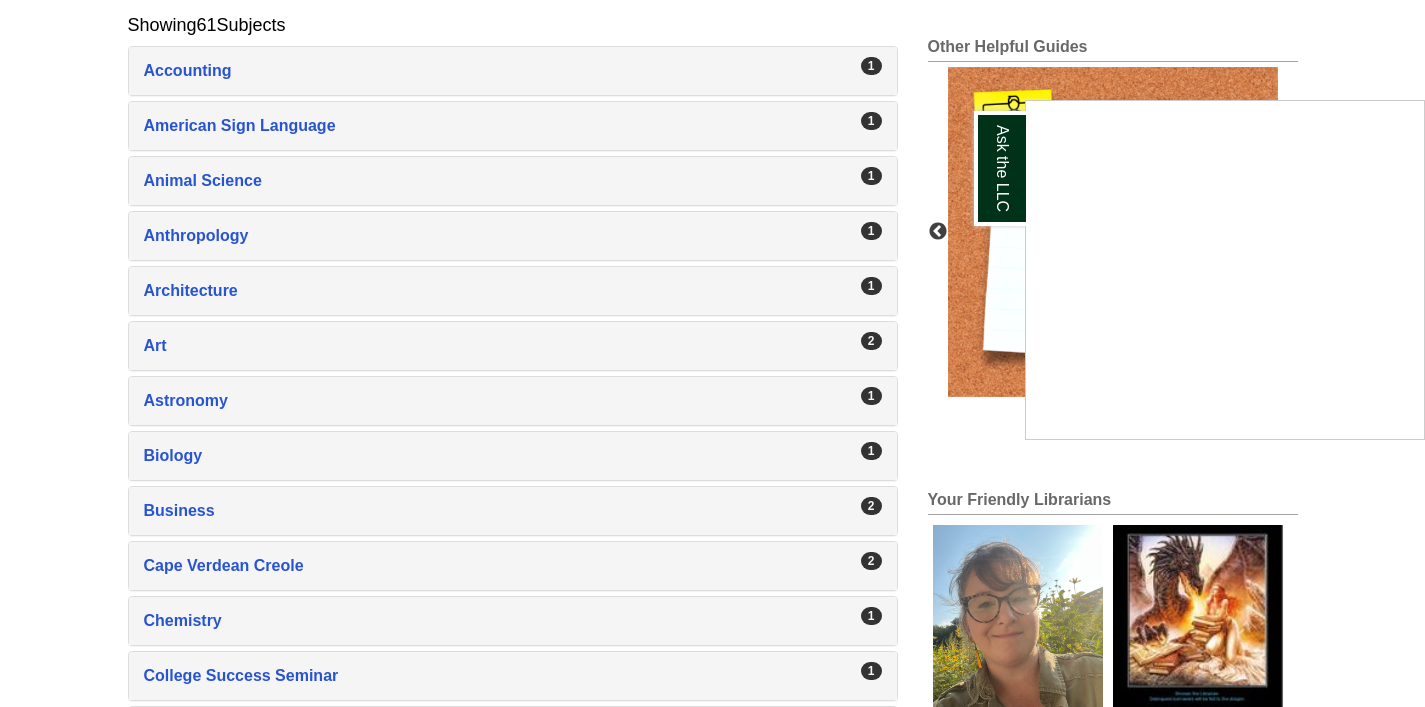 click at bounding box center (712, 353) 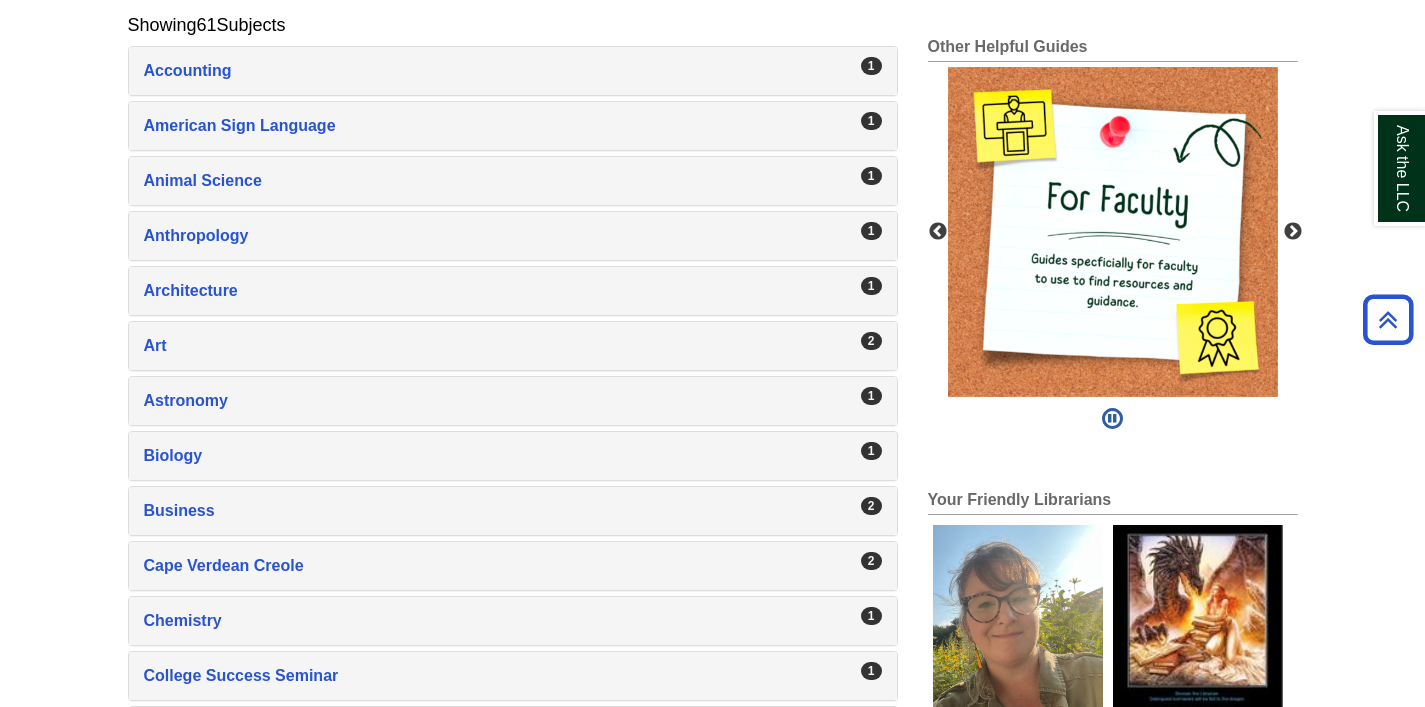 click on "1 Anthropology , 1 guides" at bounding box center (513, 236) 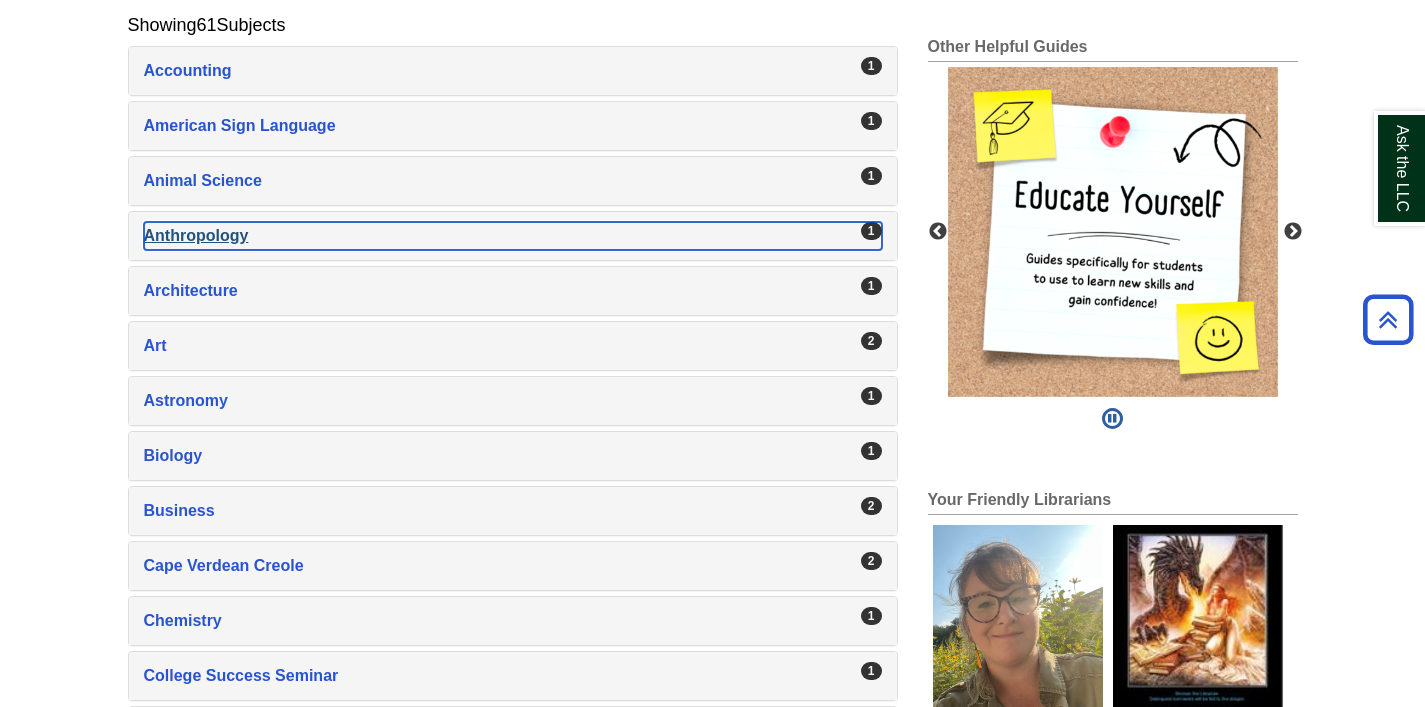 click on "Anthropology , 1 guides" at bounding box center [513, 236] 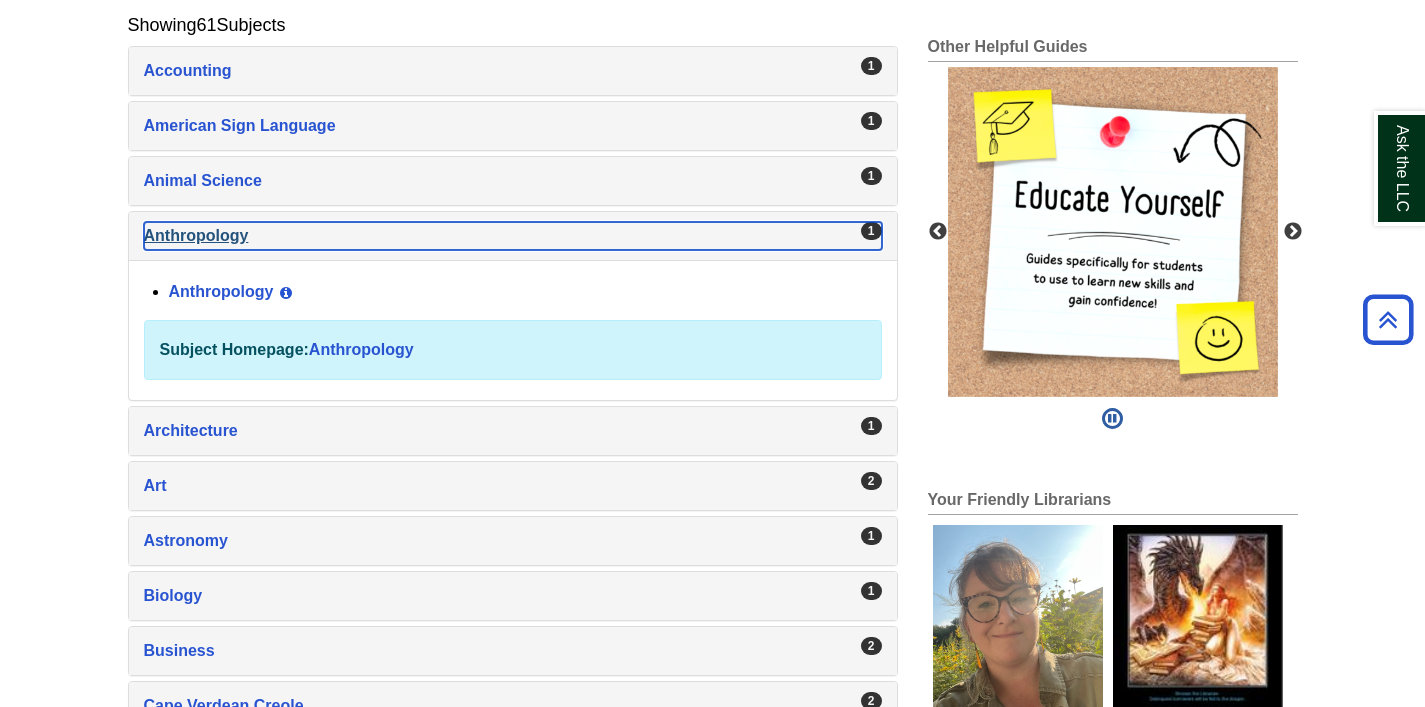 click on "Anthropology , 1 guides" at bounding box center (513, 236) 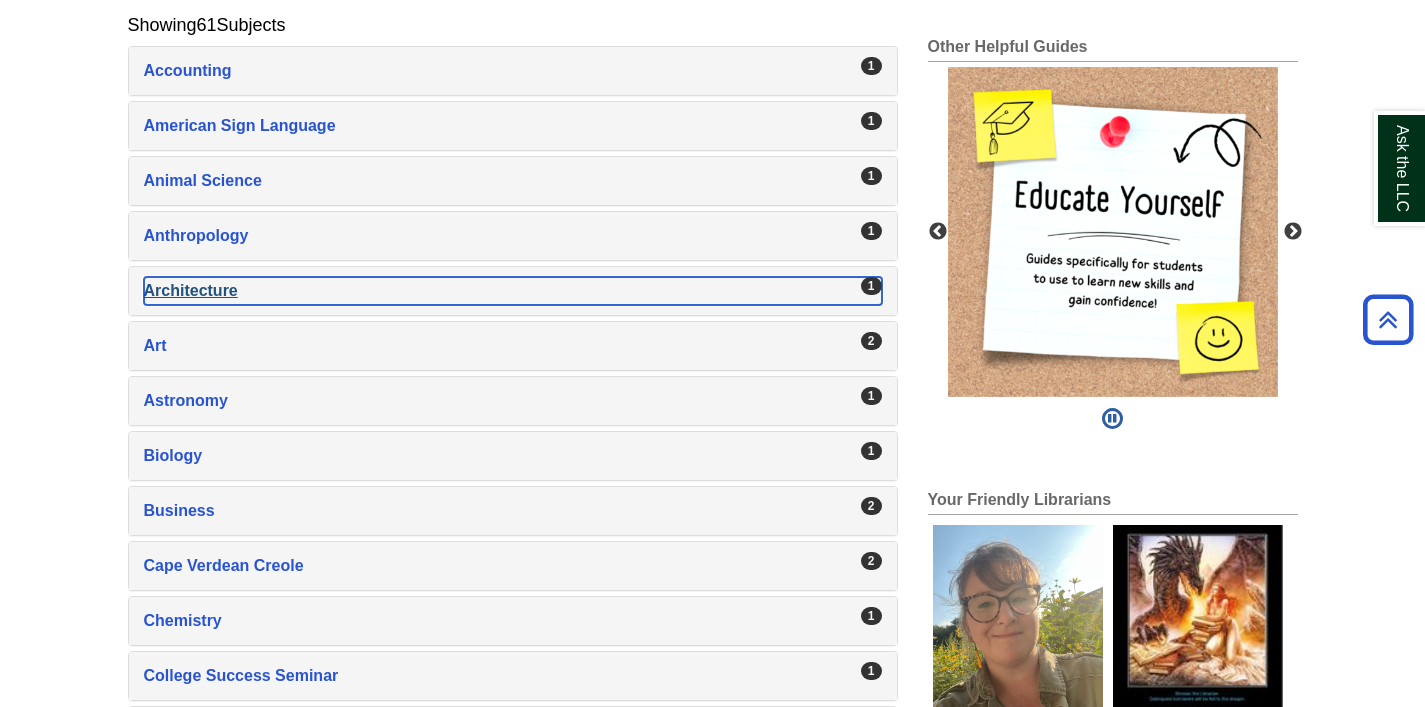 click on "Architecture , 1 guides" at bounding box center [513, 291] 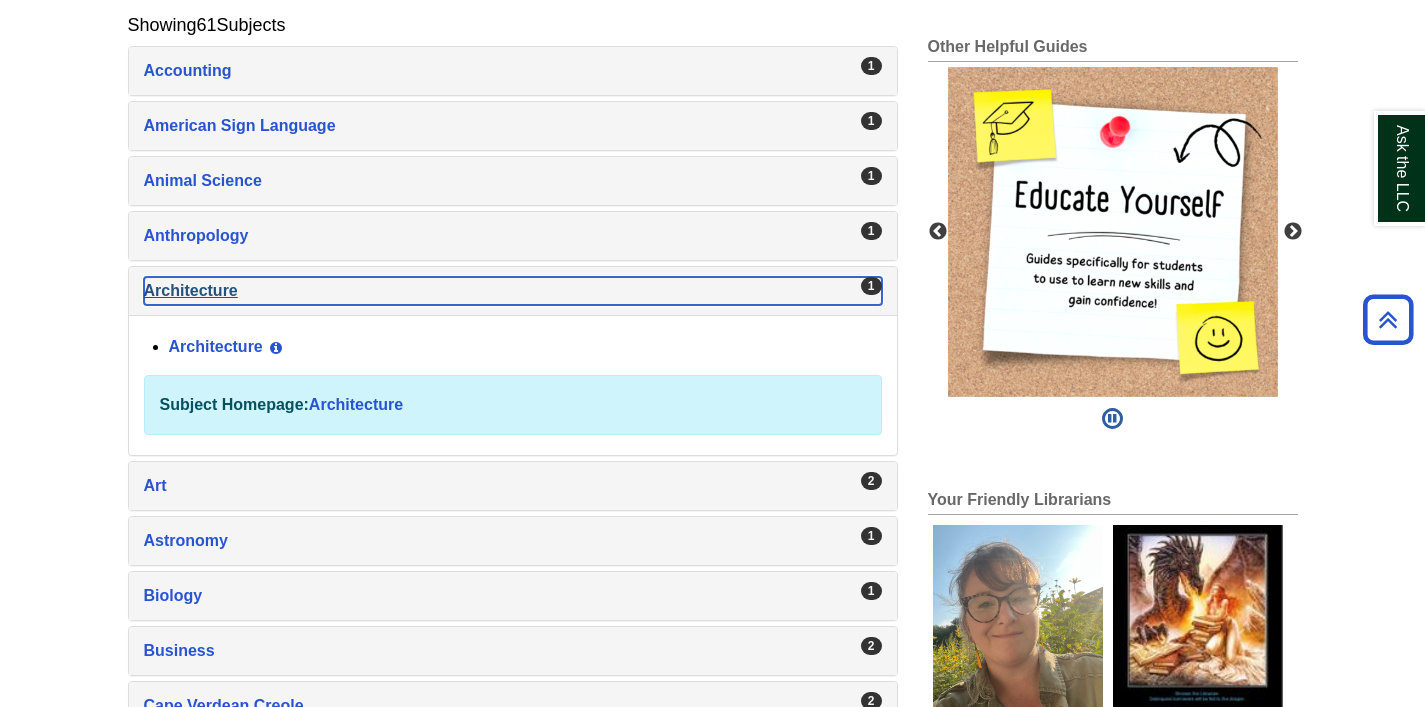 click on "Architecture , 1 guides" at bounding box center [513, 291] 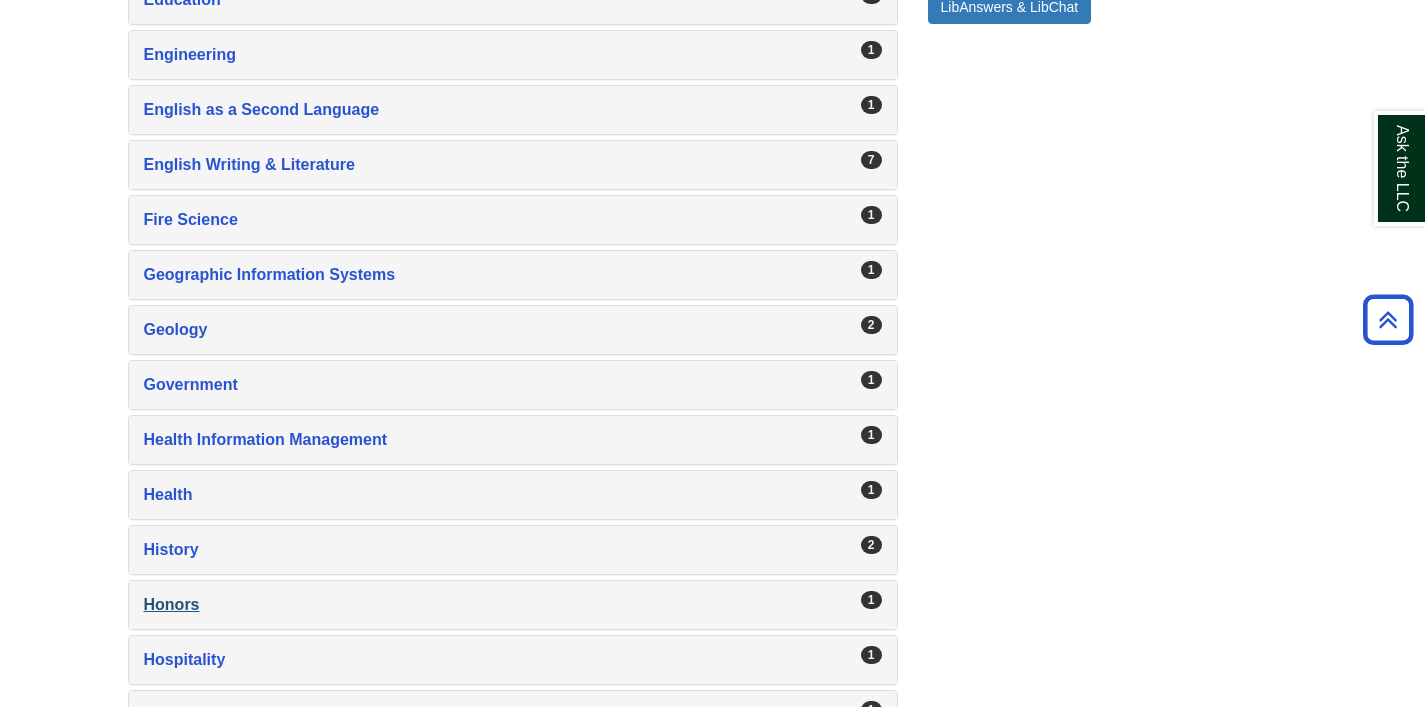 scroll, scrollTop: 1725, scrollLeft: 0, axis: vertical 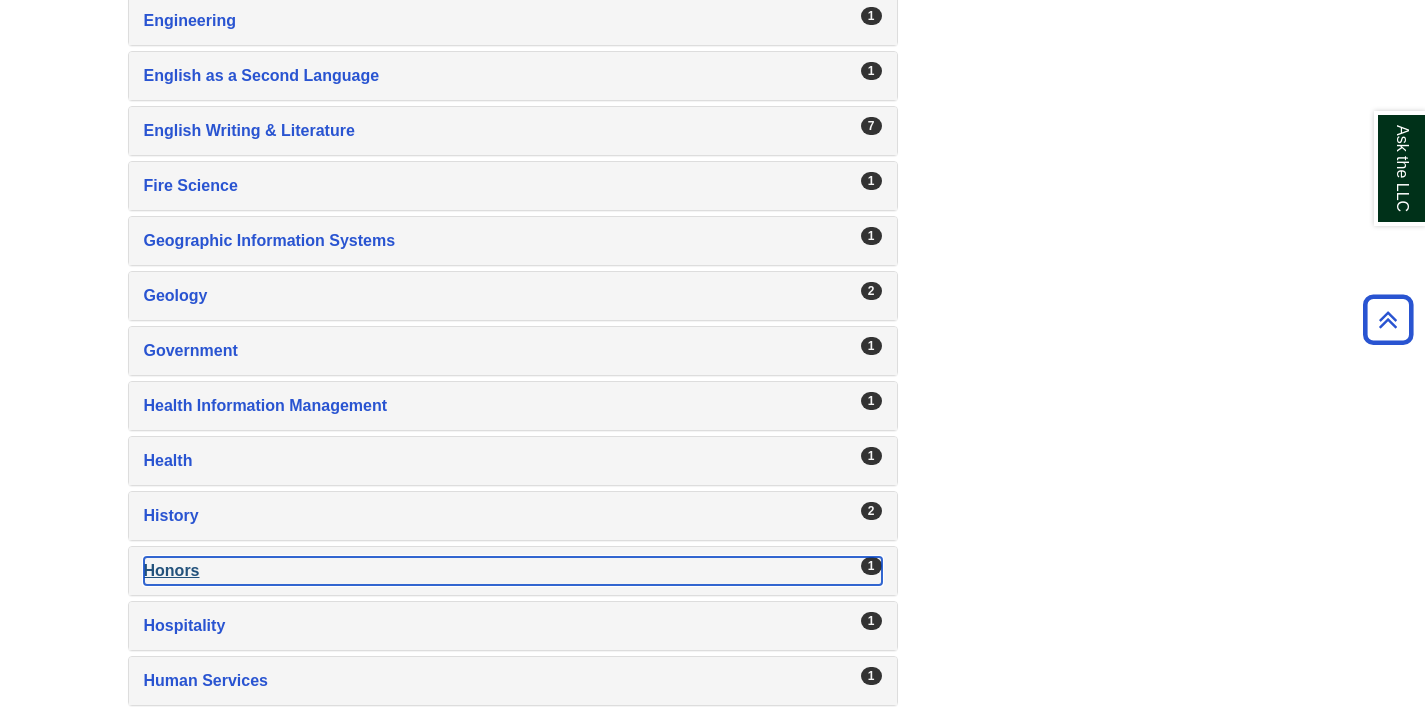 click on "Honors , 1 guides" at bounding box center [513, 571] 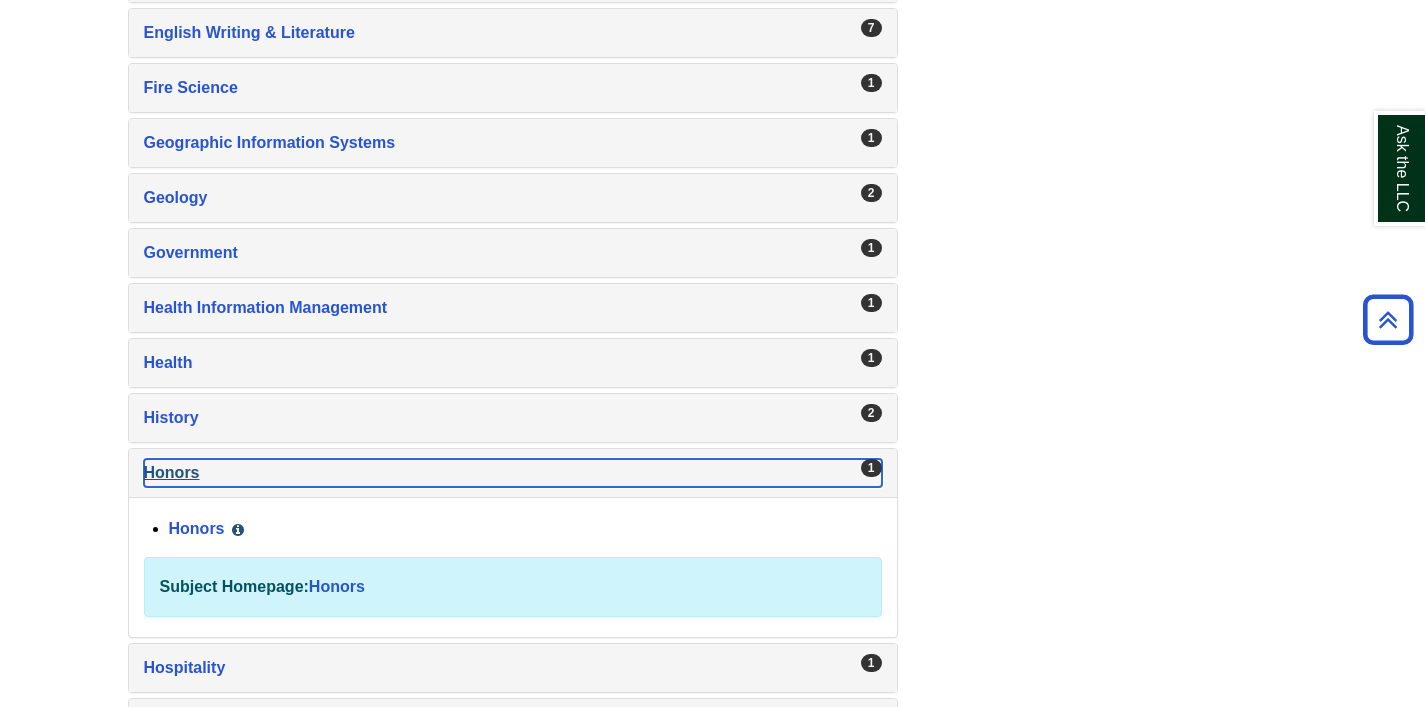 scroll, scrollTop: 1829, scrollLeft: 0, axis: vertical 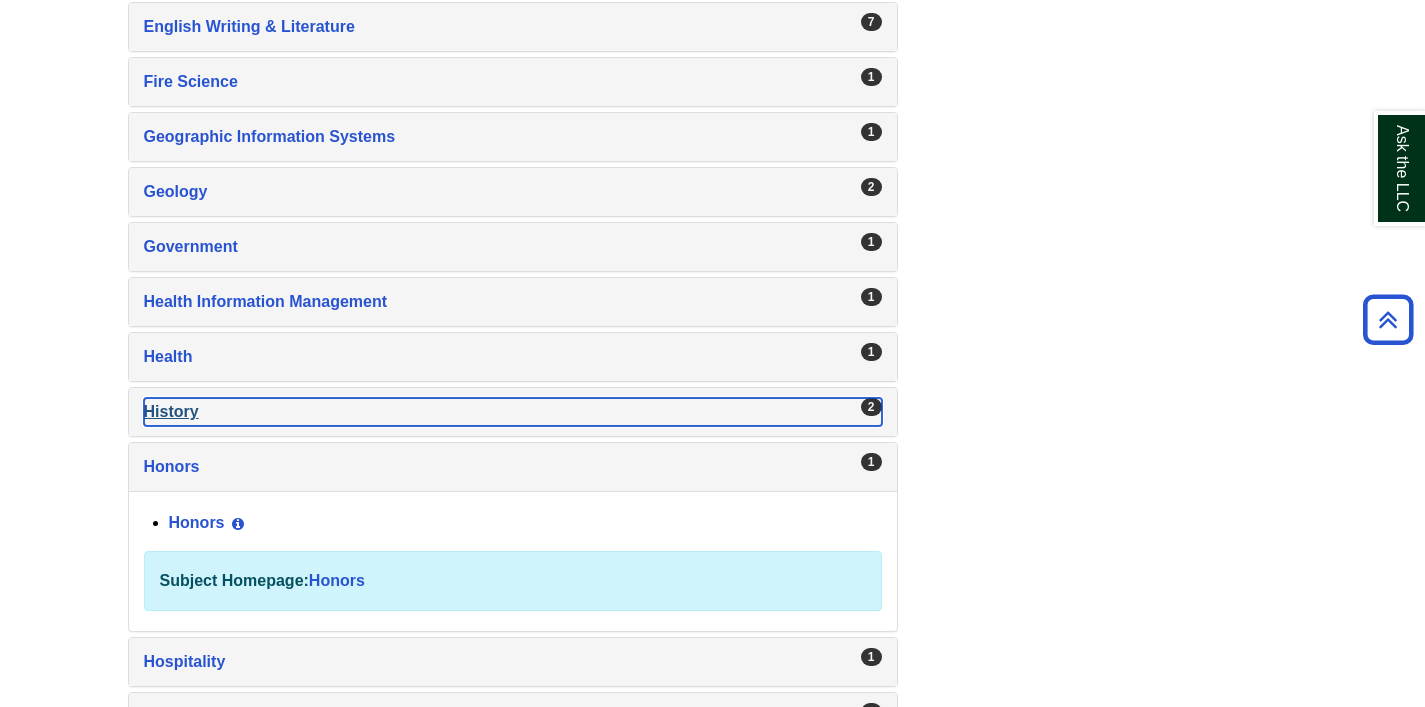 click on "History , 2 guides" at bounding box center (513, 412) 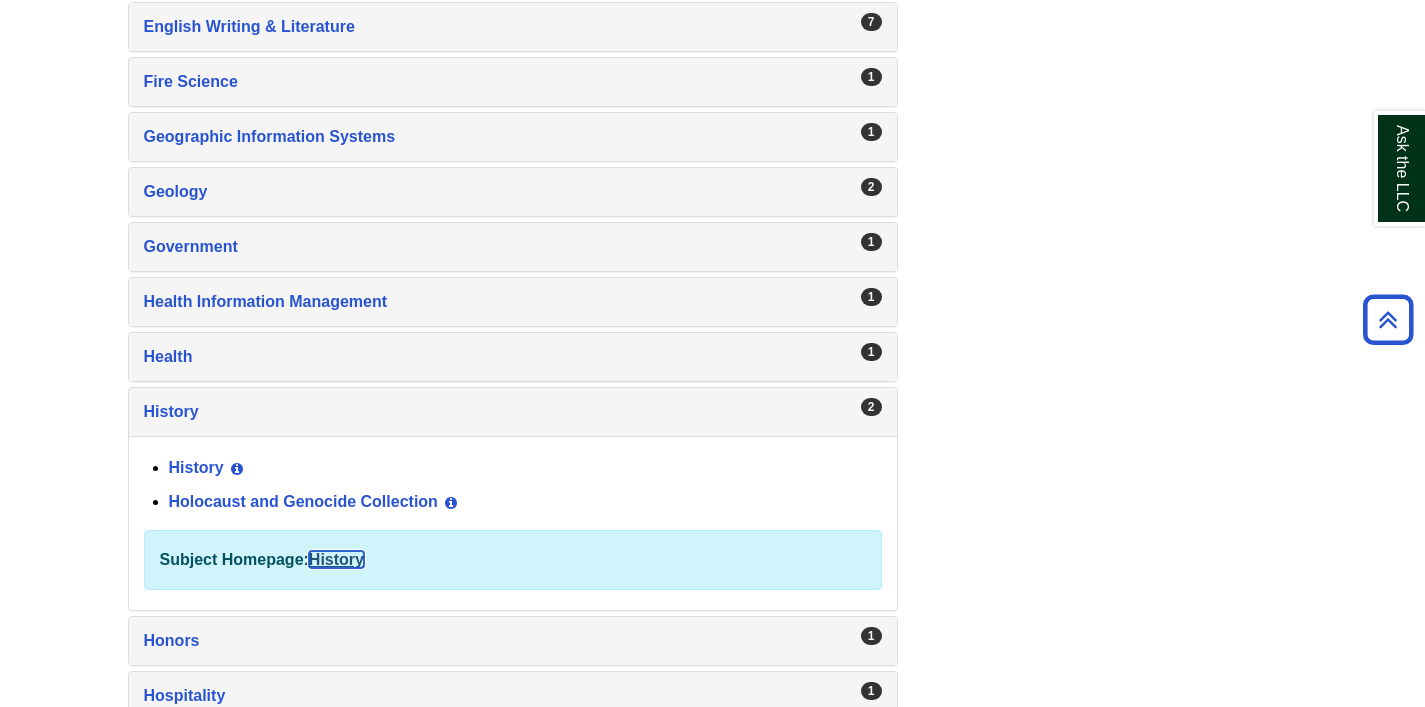 click on "History" at bounding box center (336, 559) 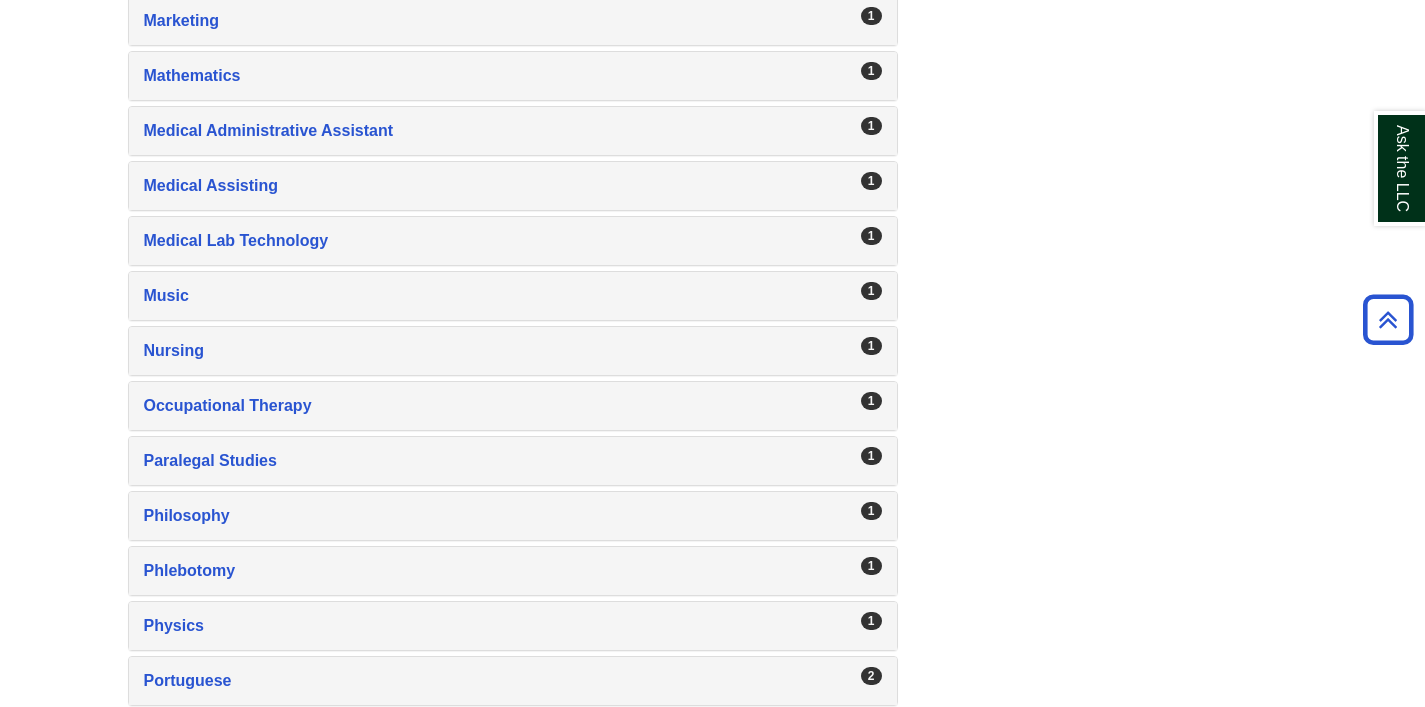 scroll, scrollTop: 2780, scrollLeft: 0, axis: vertical 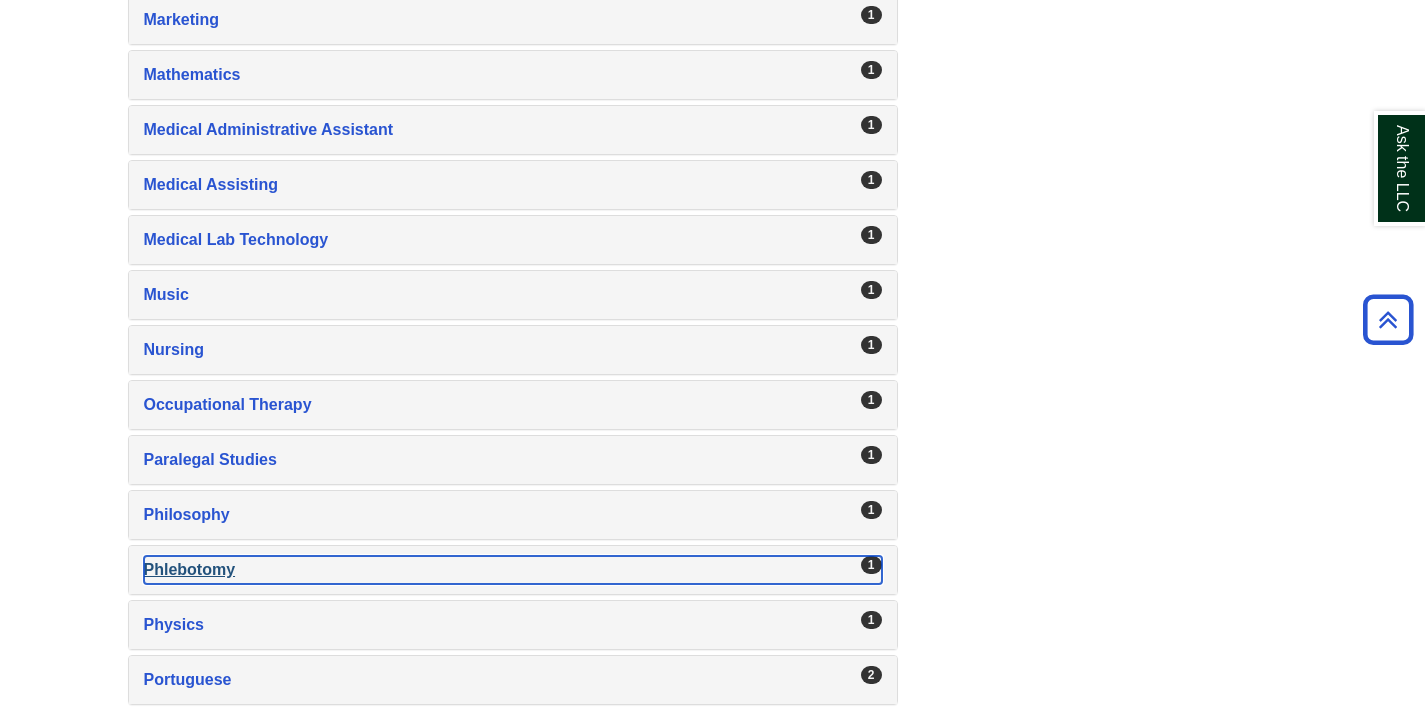 click on "Phlebotomy , 1 guides" at bounding box center (513, 570) 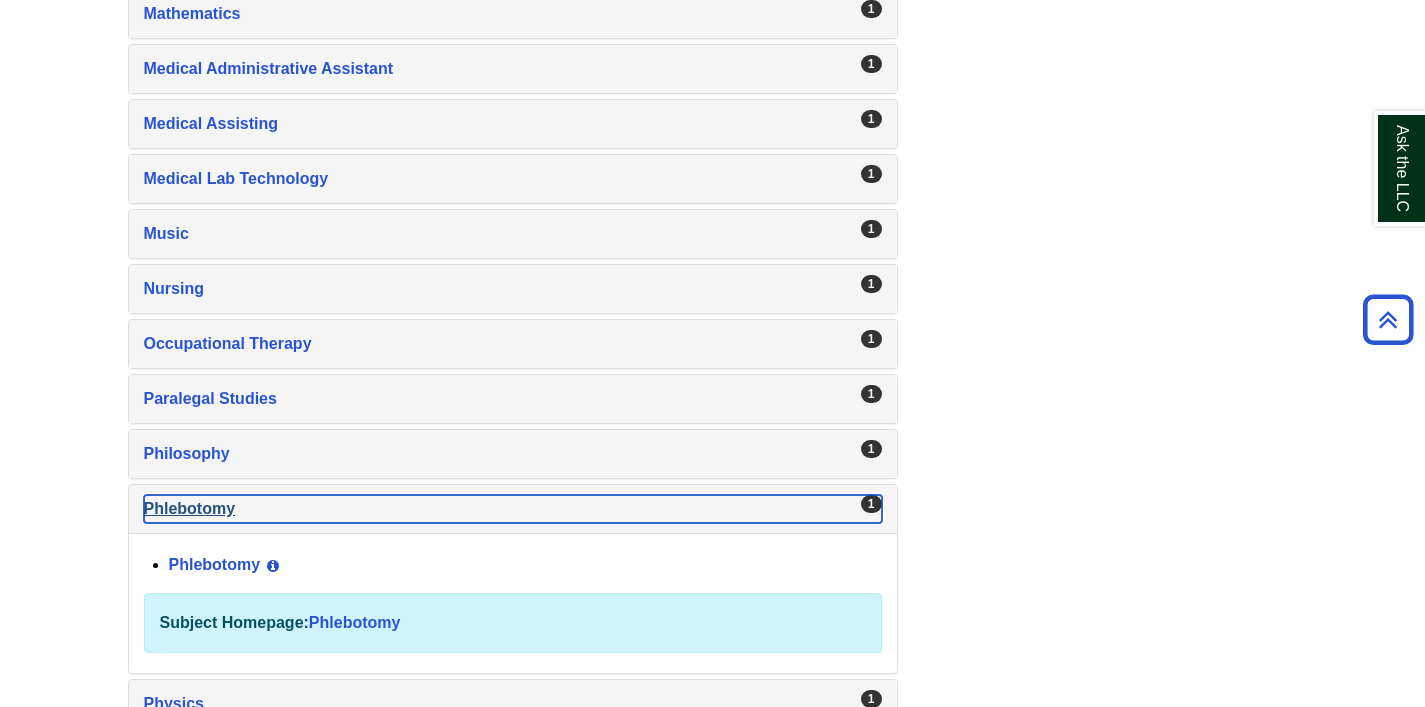 scroll, scrollTop: 2668, scrollLeft: 0, axis: vertical 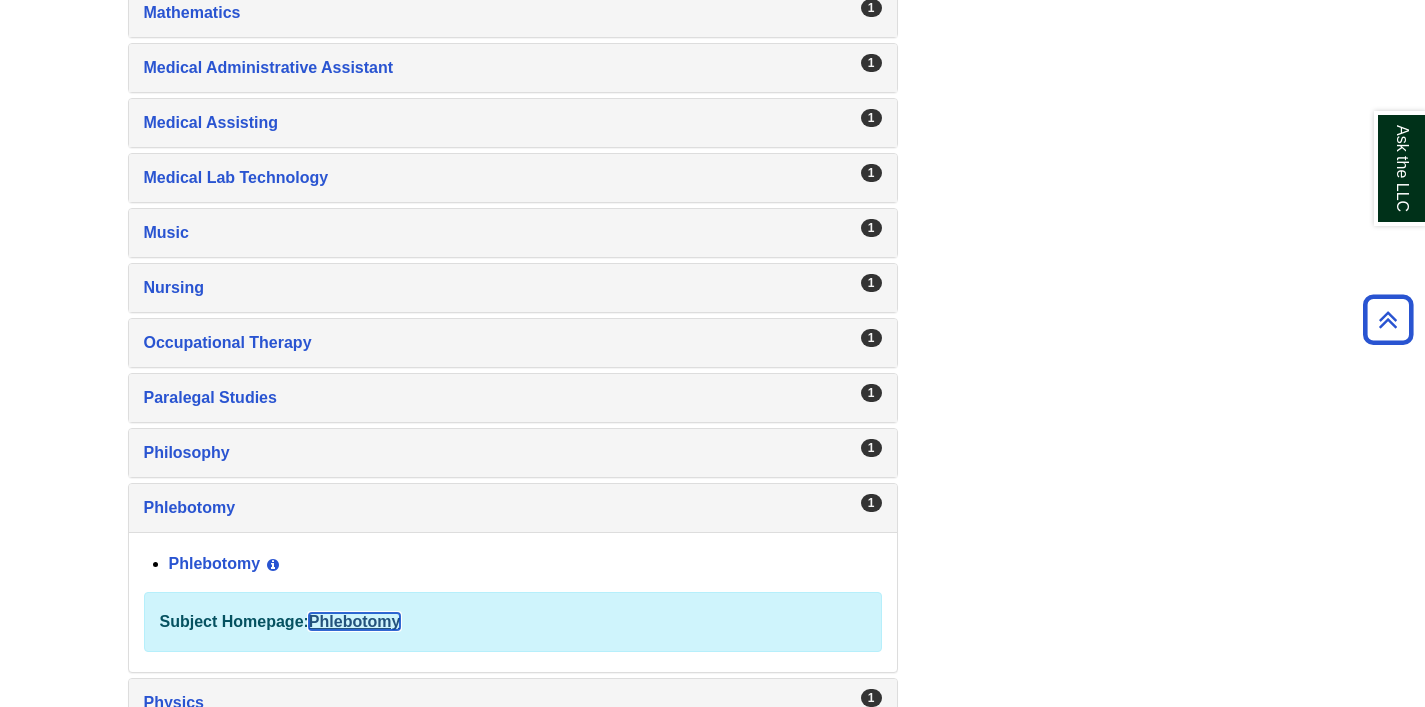 click on "Phlebotomy" at bounding box center (355, 621) 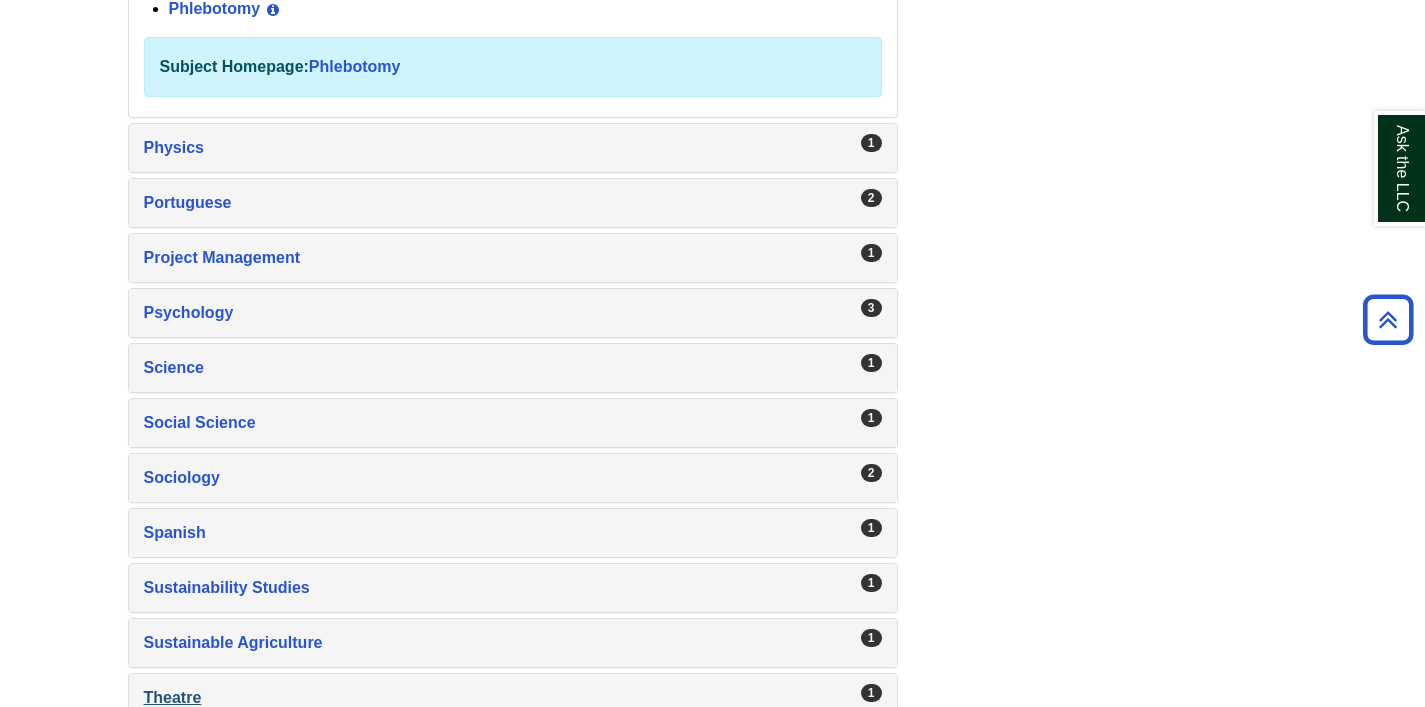 scroll, scrollTop: 3222, scrollLeft: 0, axis: vertical 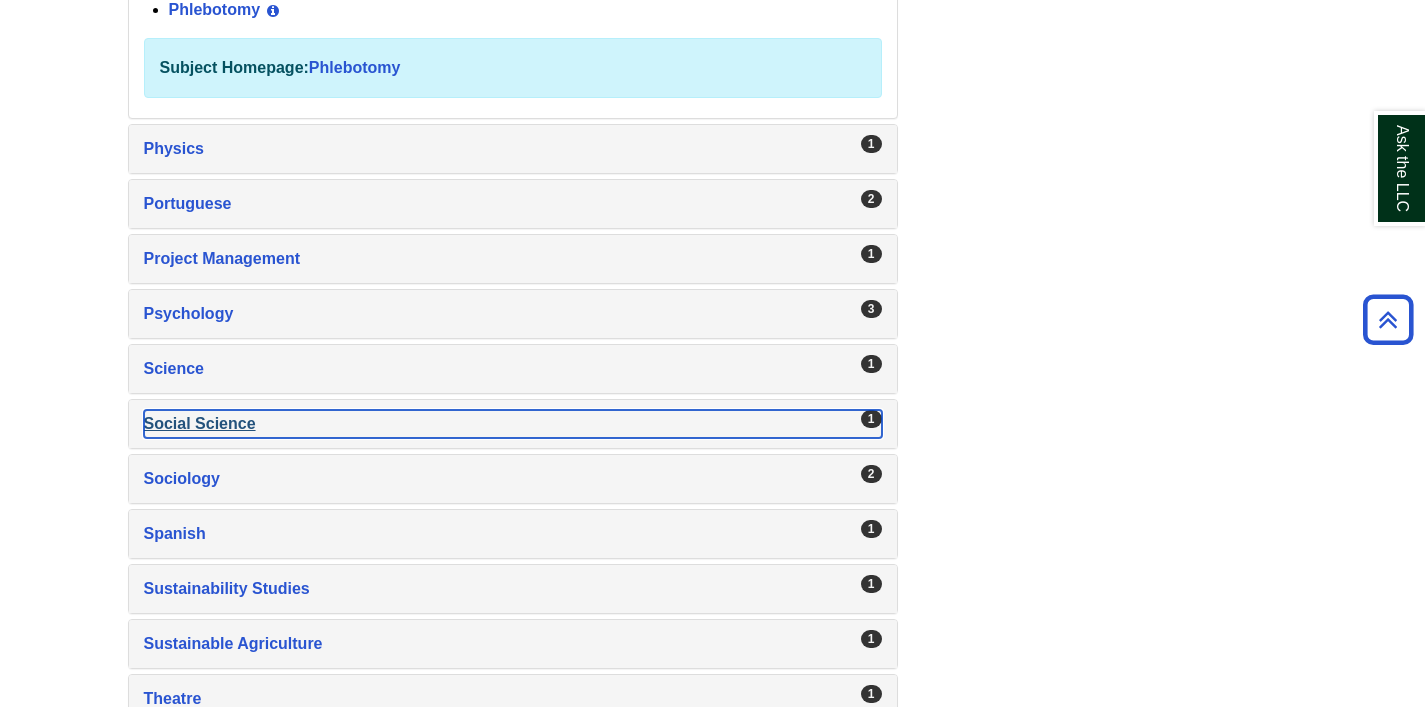 click on "Social Science , 1 guides" at bounding box center [513, 424] 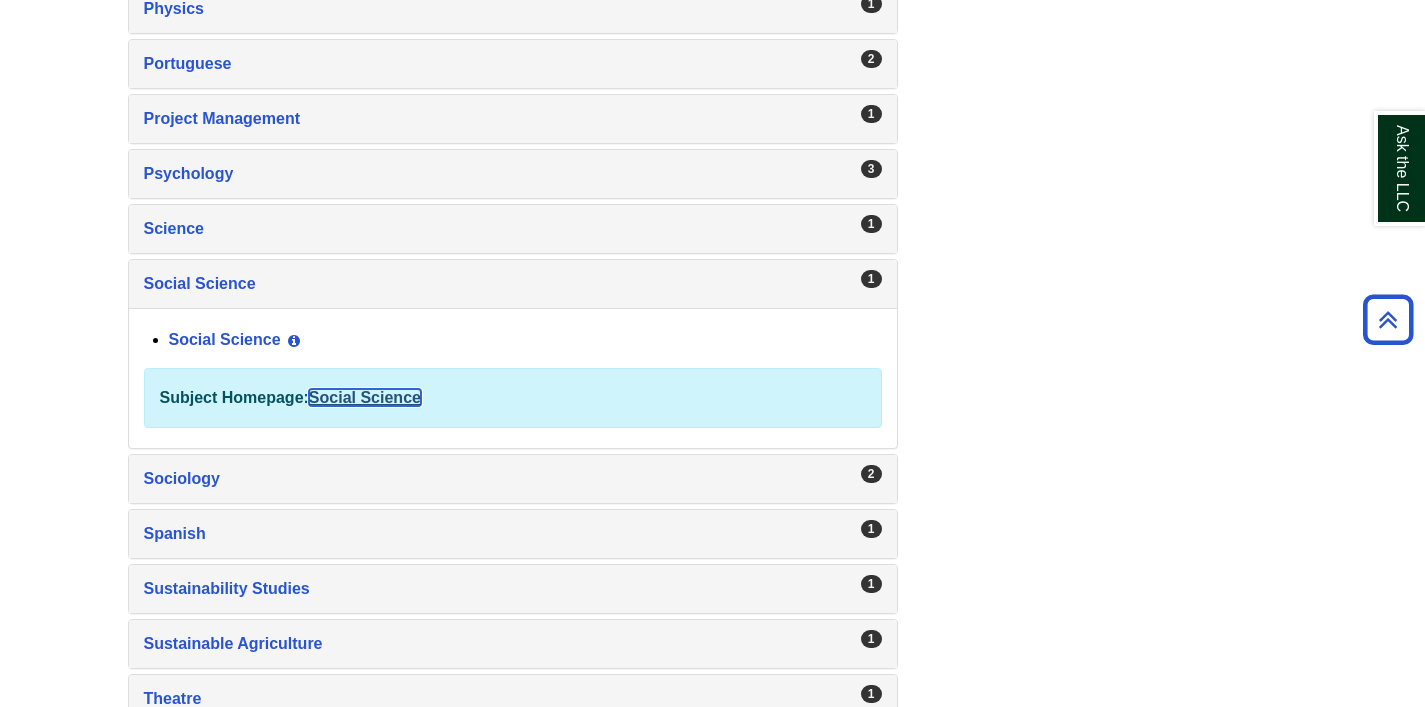 click on "Social Science" at bounding box center (365, 397) 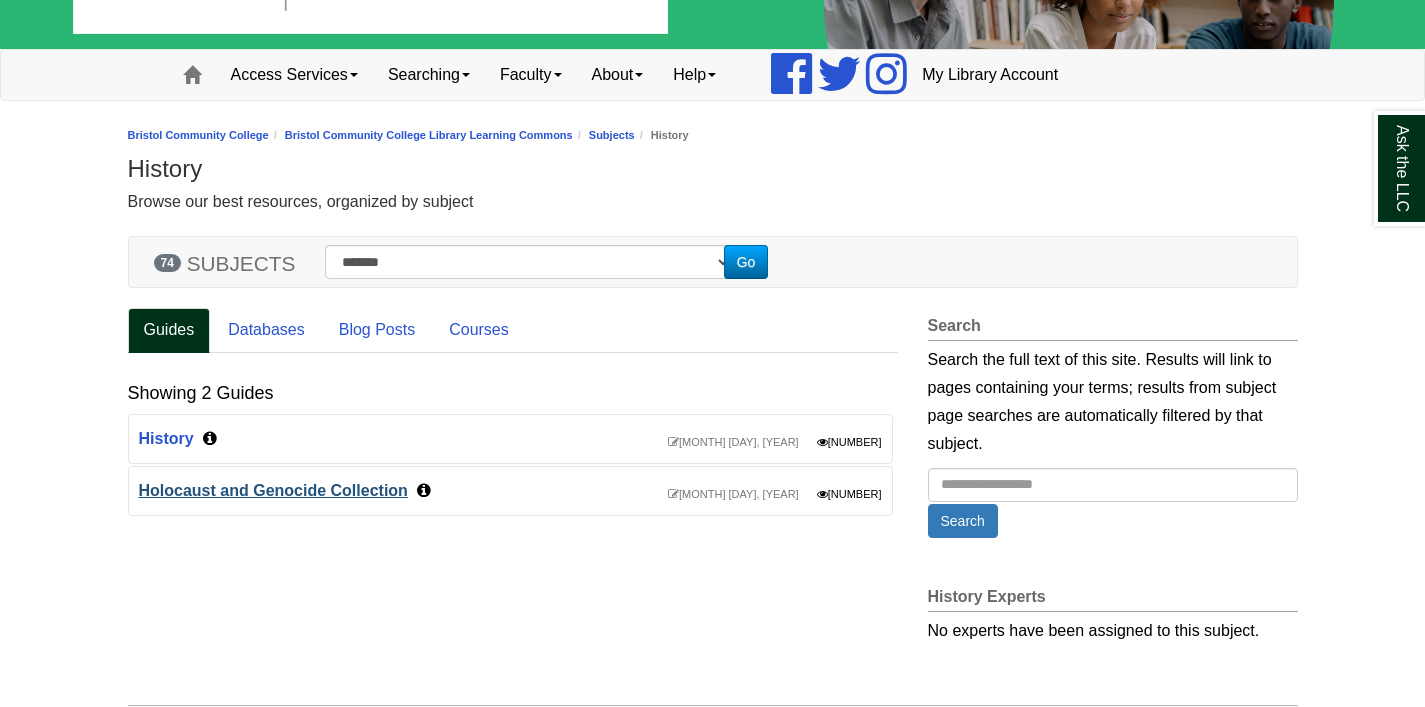 scroll, scrollTop: 105, scrollLeft: 0, axis: vertical 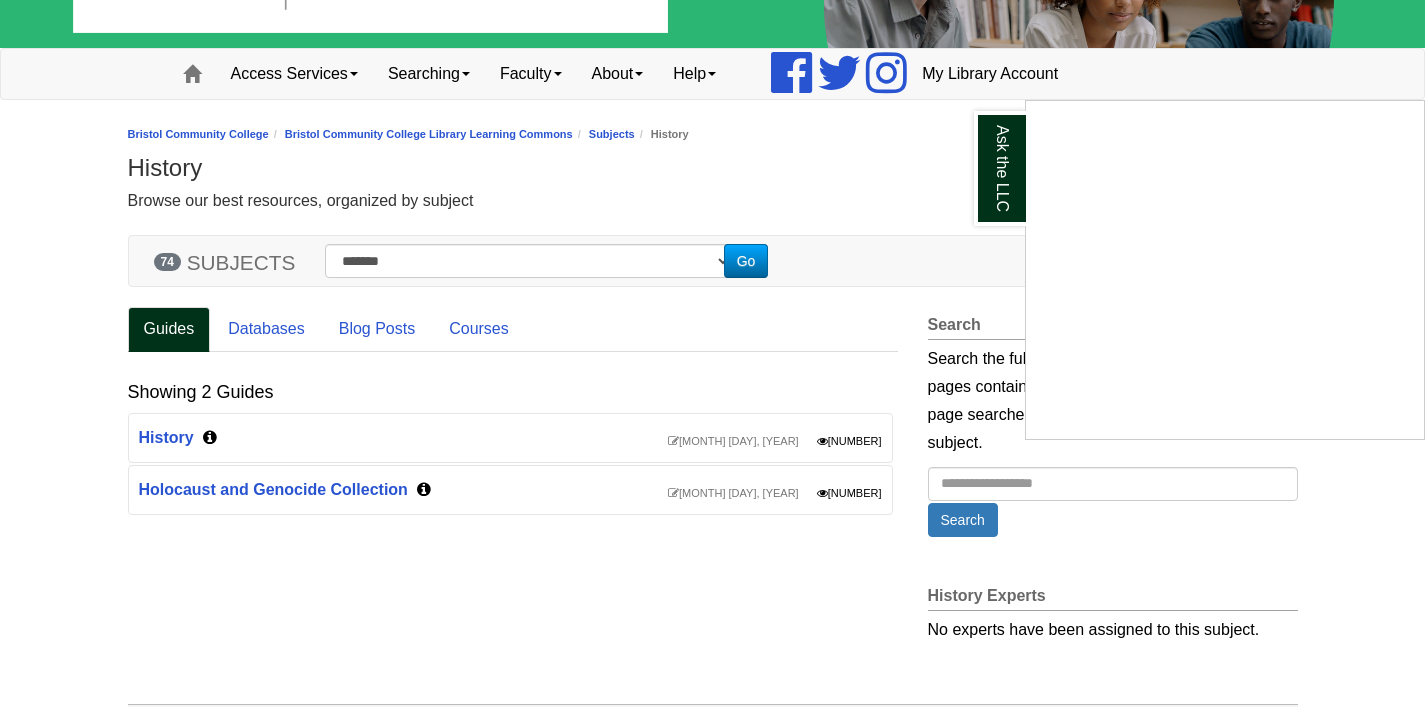click at bounding box center (712, 353) 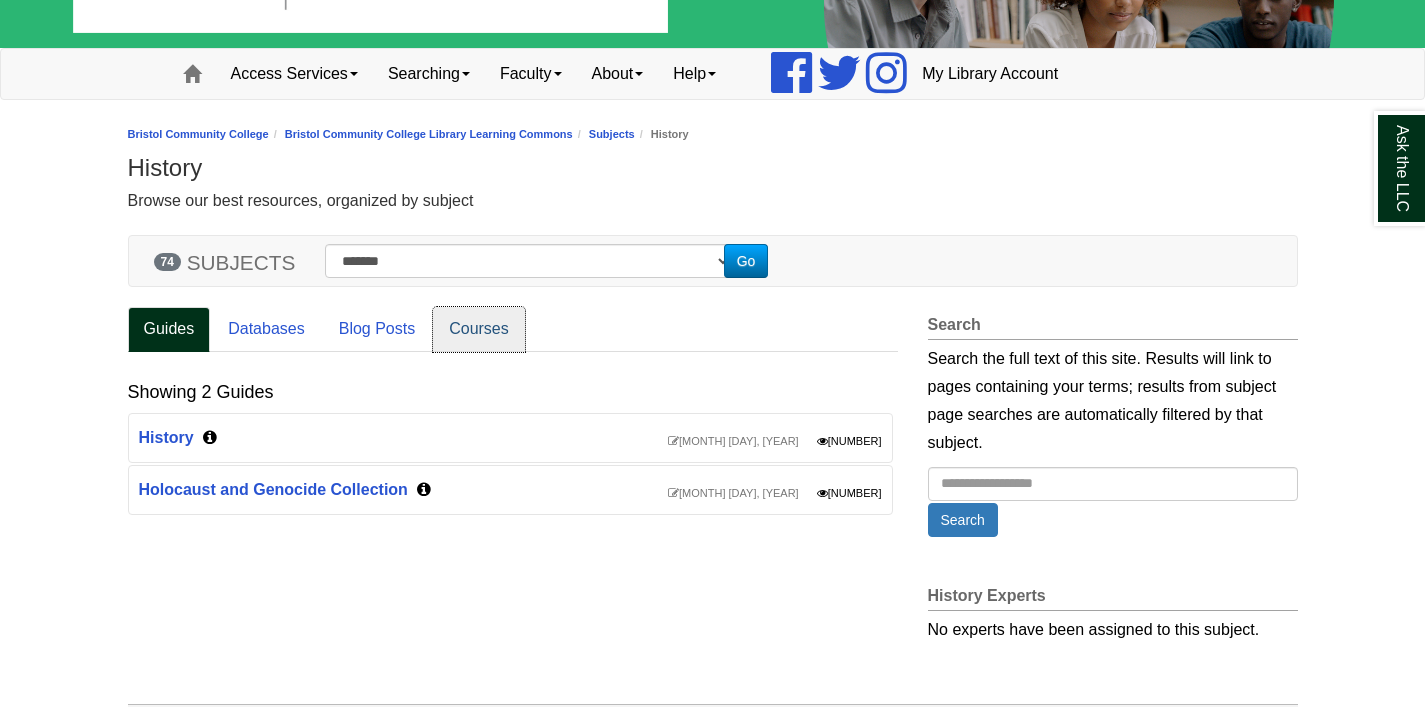 click on "Courses" at bounding box center (479, 329) 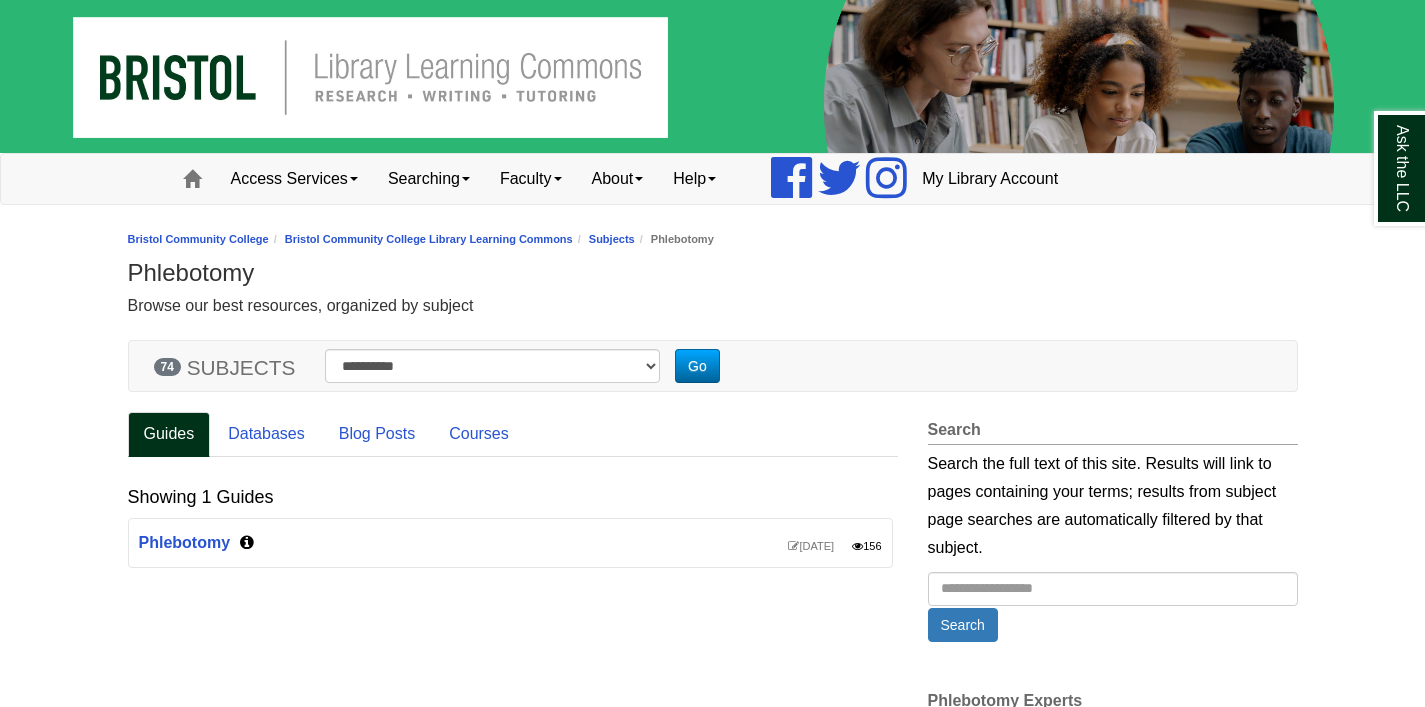 scroll, scrollTop: 0, scrollLeft: 0, axis: both 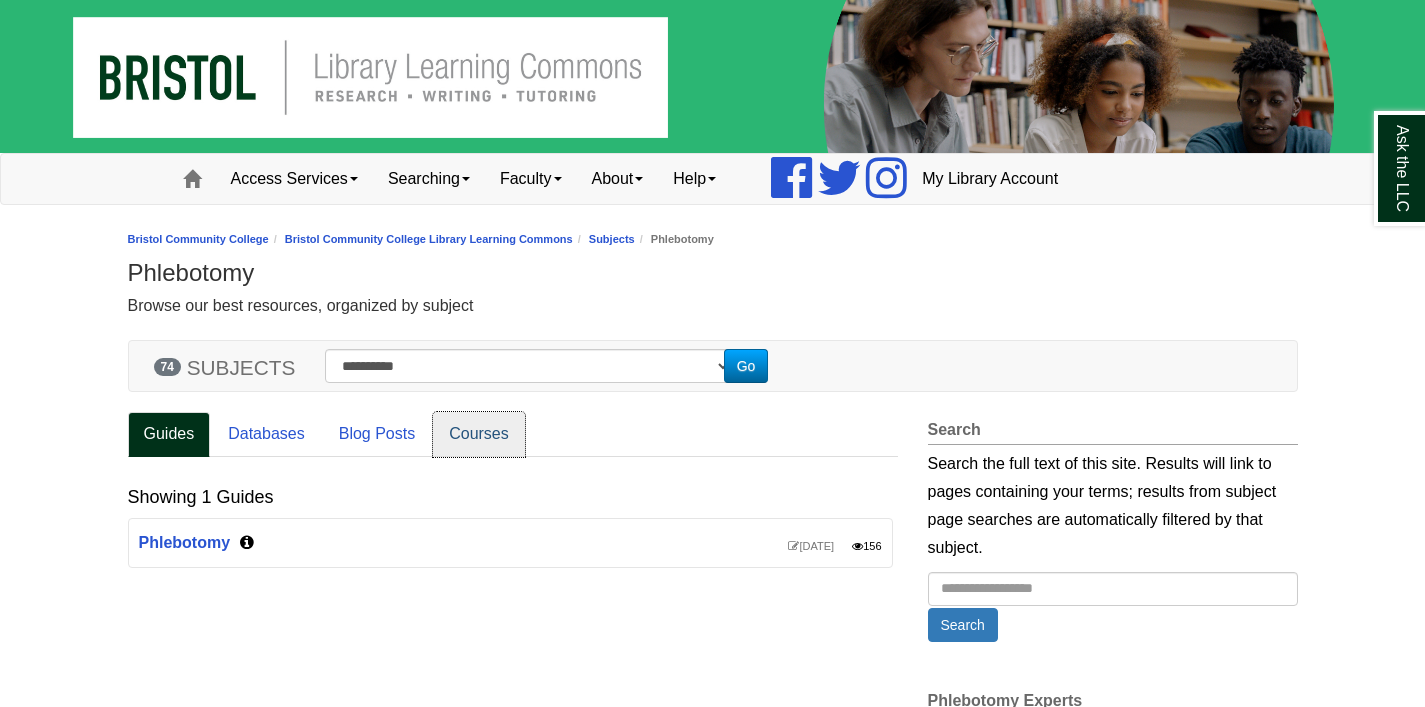 click on "Courses" at bounding box center (479, 434) 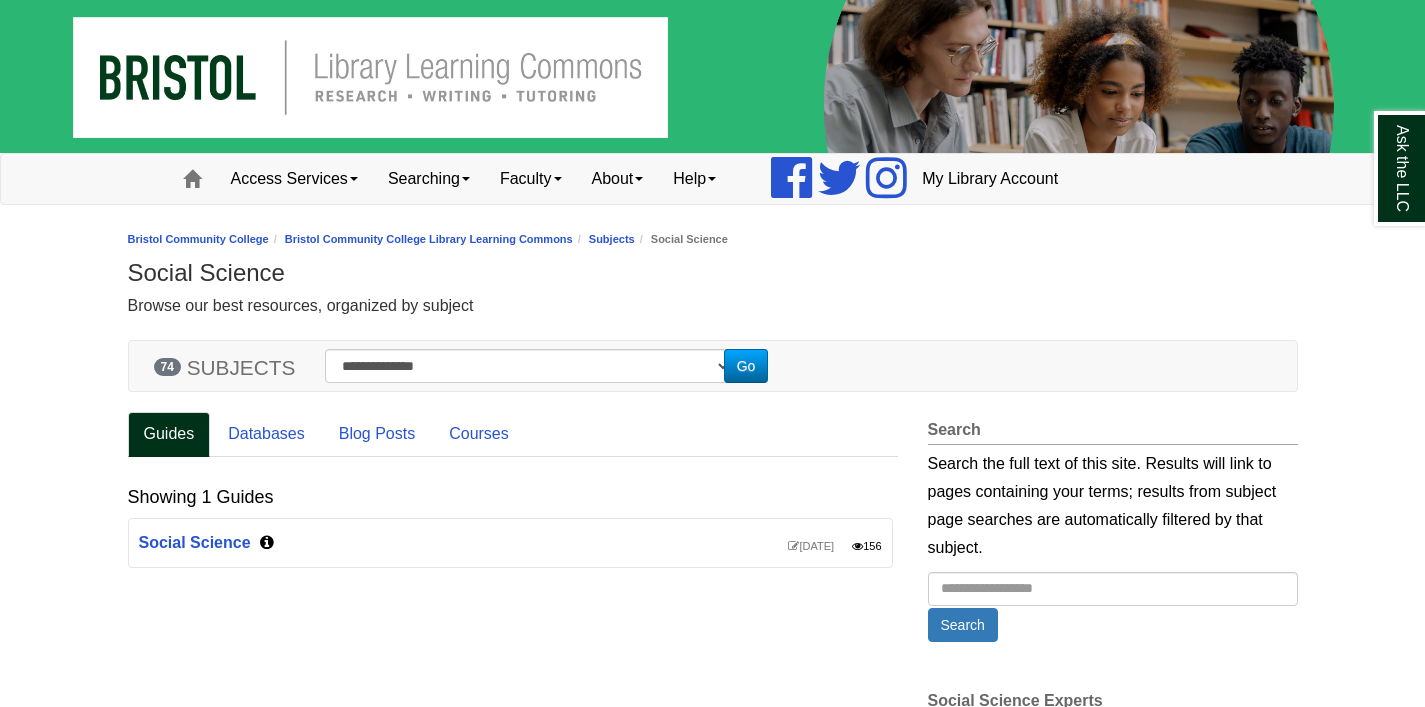 scroll, scrollTop: 0, scrollLeft: 0, axis: both 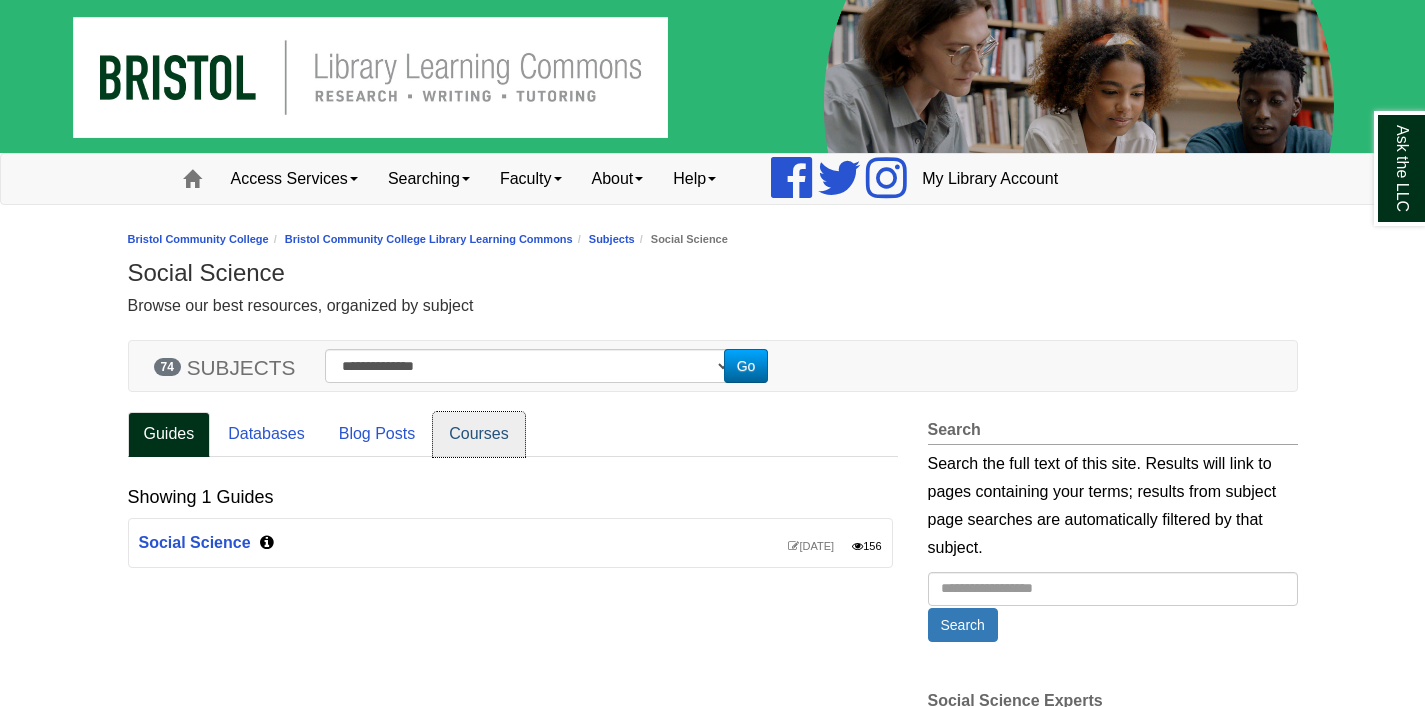 click on "Courses" at bounding box center [479, 434] 